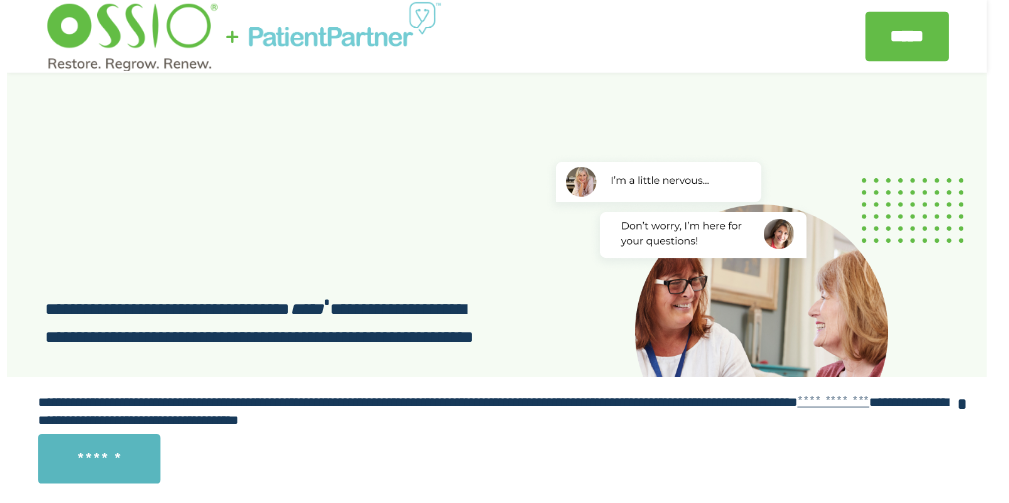 scroll, scrollTop: 0, scrollLeft: 0, axis: both 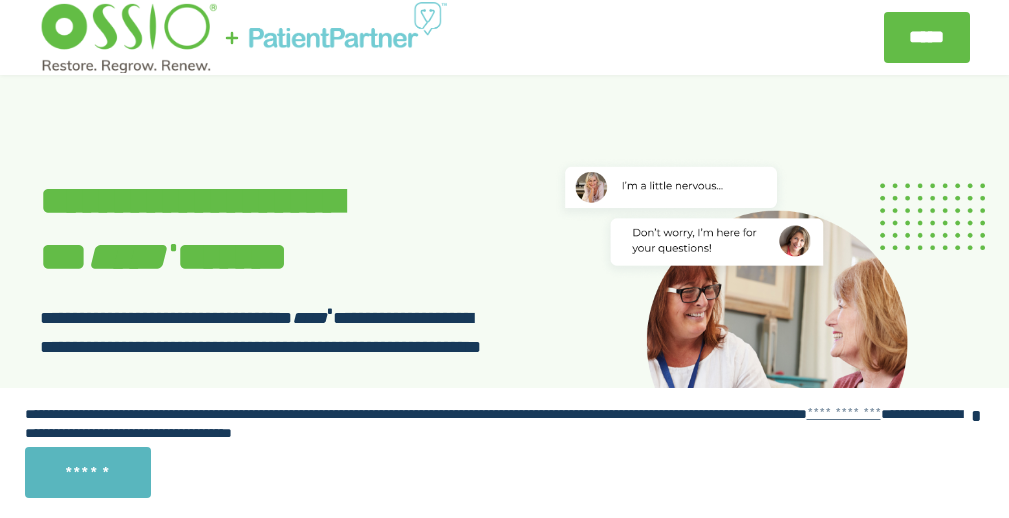 select on "**" 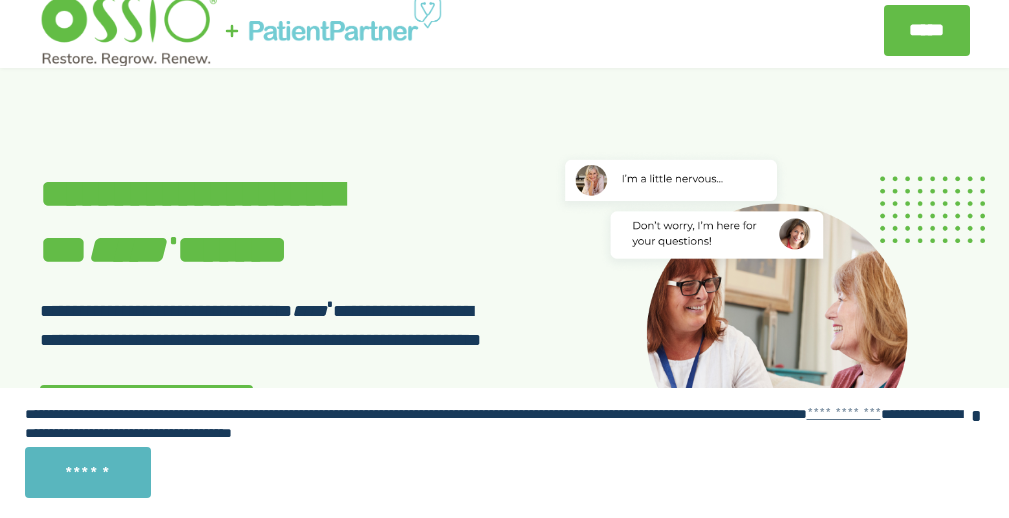 scroll, scrollTop: 11, scrollLeft: 0, axis: vertical 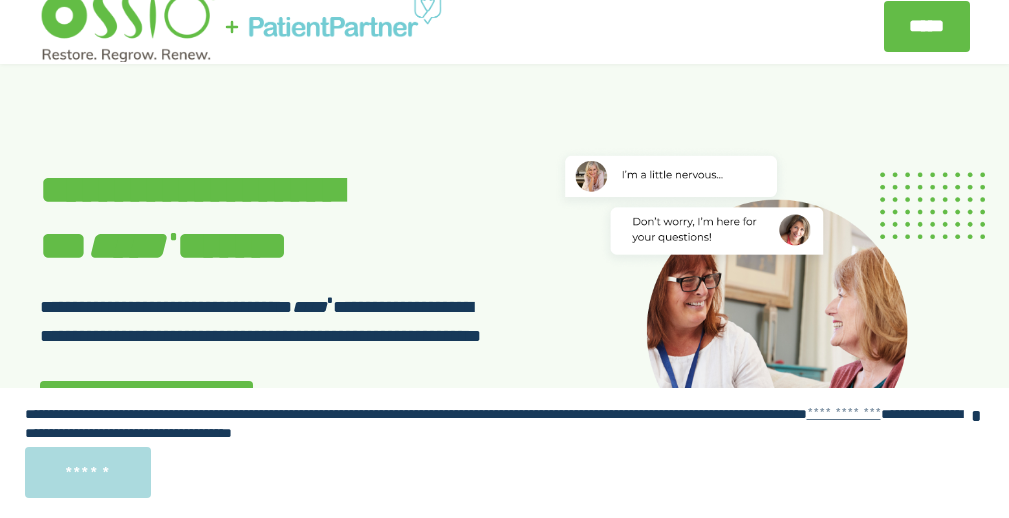 click on "******" at bounding box center [88, 472] 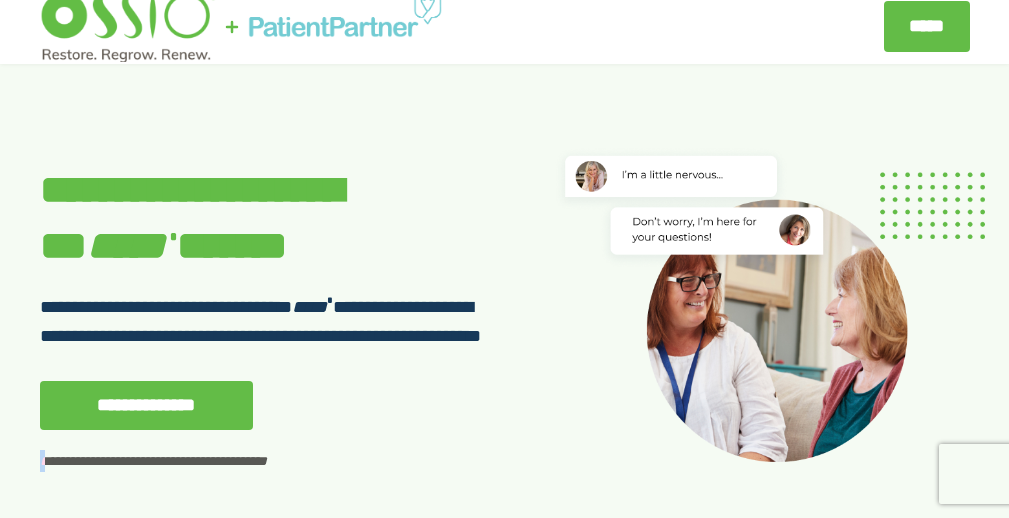 click on "**********" at bounding box center [265, 304] 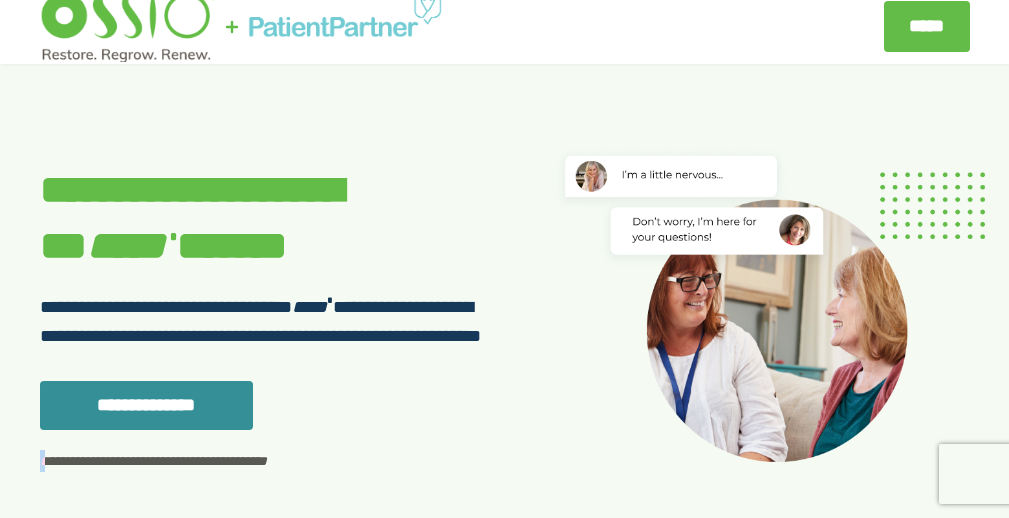 scroll, scrollTop: 12, scrollLeft: 0, axis: vertical 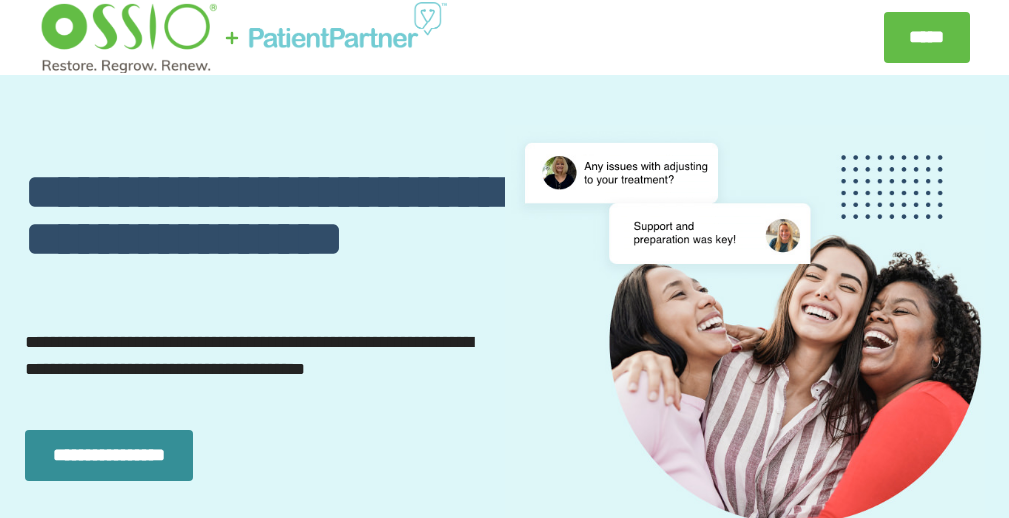 click on "**********" at bounding box center (109, 455) 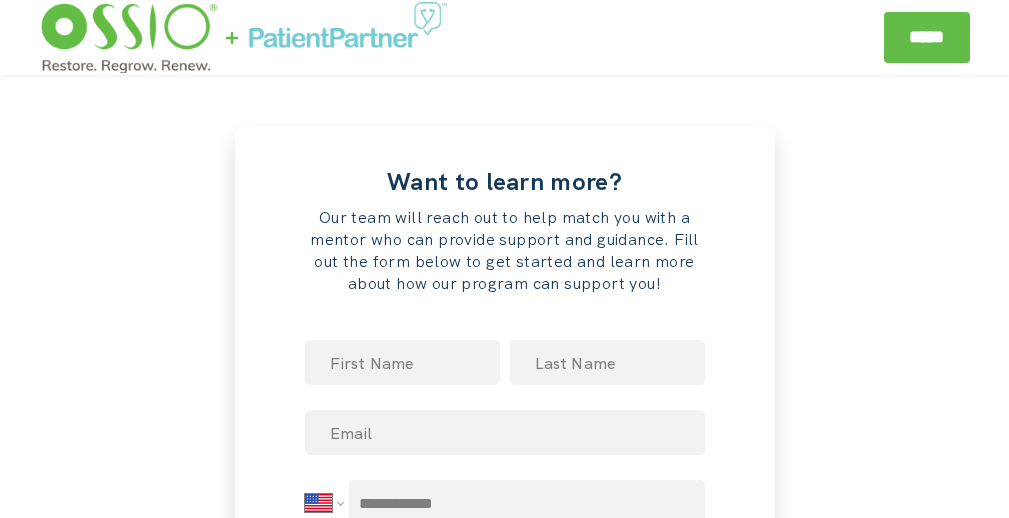 click on "[FIRST] Our team will reach out to help match you with a mentor who can provide support and guidance. Fill out the form below to get started and learn more about how our program can support you! [FIRST] [LAST] [EMAIL] [PHONE] [CREDITCARD] [PASSPORT] [DRIVERLICENSE] [SSN] [BIRTHDATE] [AGE]" at bounding box center (504, 742) 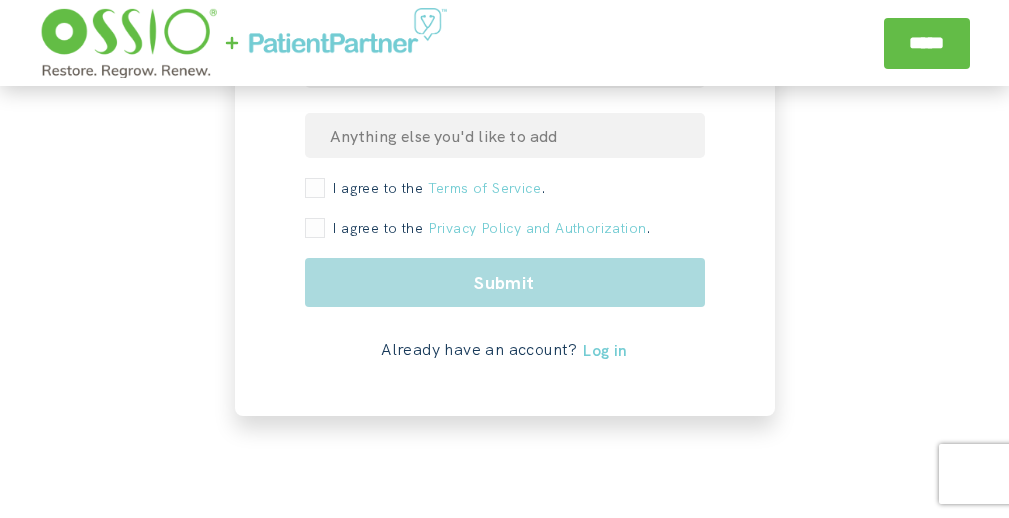 scroll, scrollTop: 591, scrollLeft: 0, axis: vertical 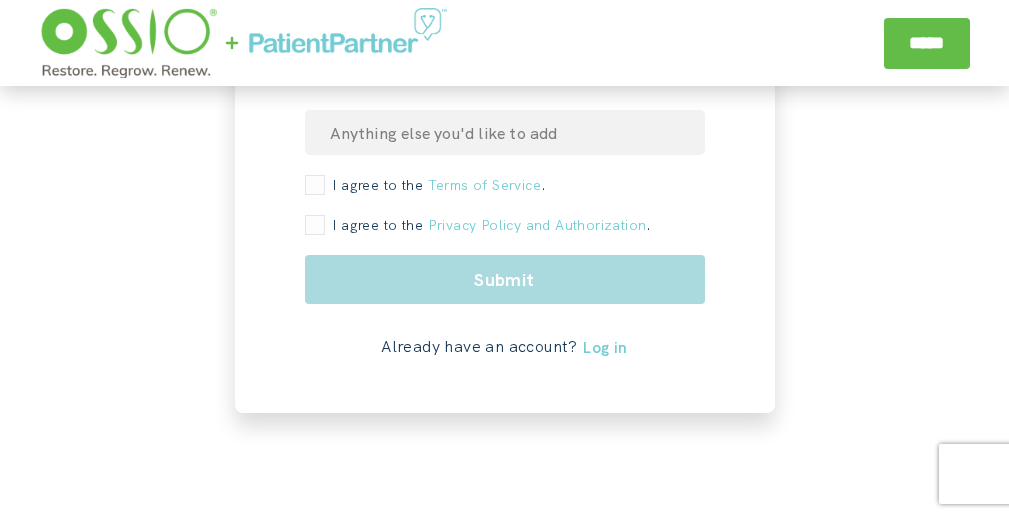 click on "Our team will reach out to help match you with a mentor who can provide support and guidance. Fill out the form below to get started and learn more about how our program can support you! [FIRST] [LAST] [EMAIL] [PHONE] [CREDITCARD] [PASSPORT] [DRIVERLICENSE] [SSN] [BIRTHDATE] [AGE]" at bounding box center (505, -21) 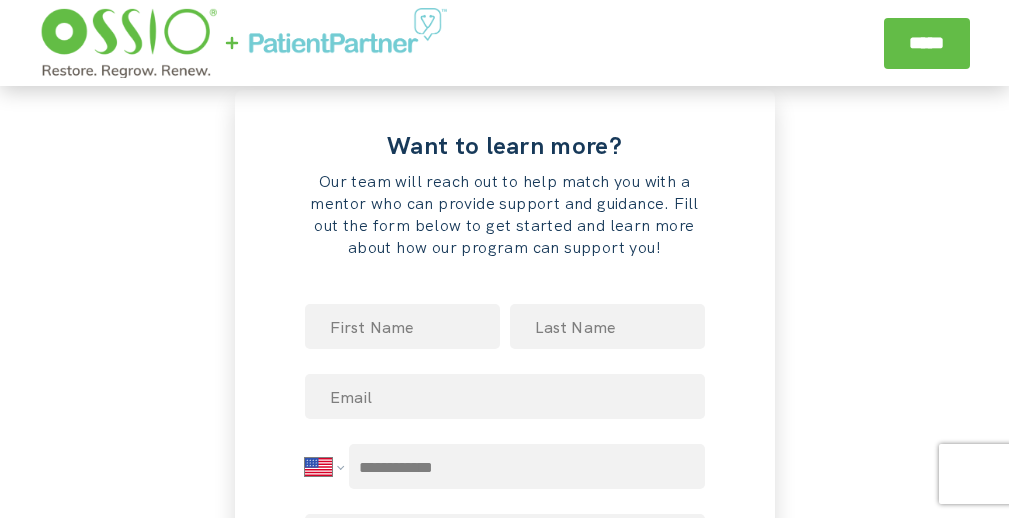 scroll, scrollTop: 0, scrollLeft: 0, axis: both 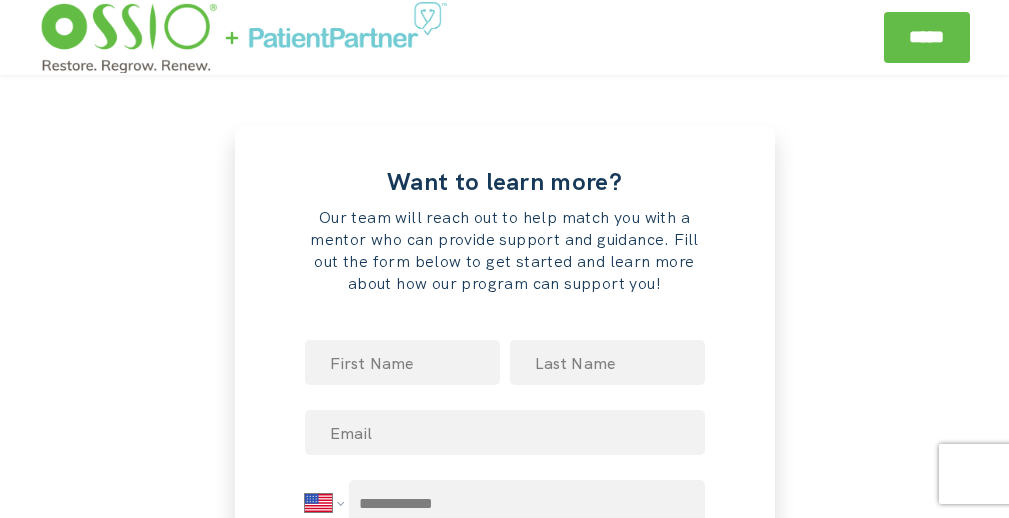 click on "*****" at bounding box center [926, 37] 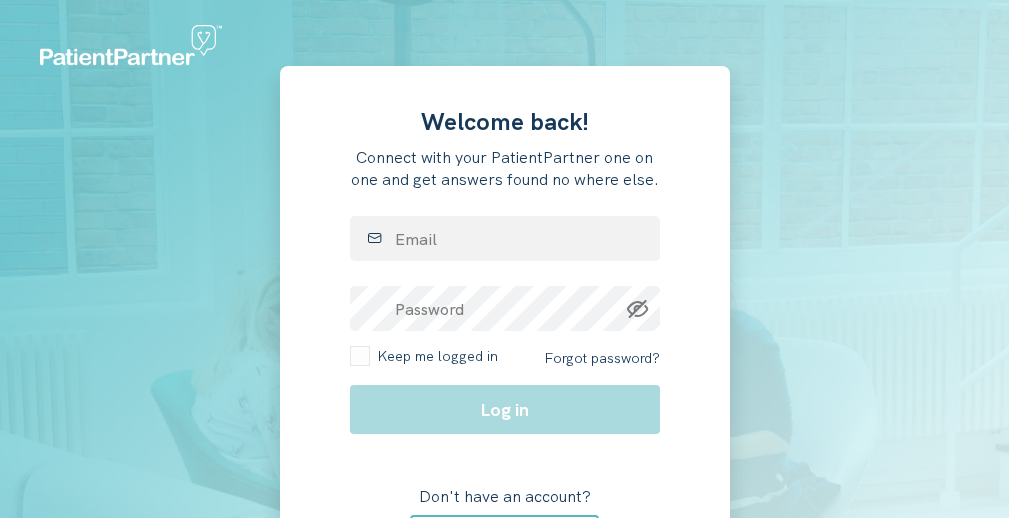 click on "Welcome back! Connect with your PatientPartner one on one and get answers found no where else. [EMAIL] [PASSWORD] Keep me logged in Forgot password? Log in Don't have an account? Create account" at bounding box center [505, 325] 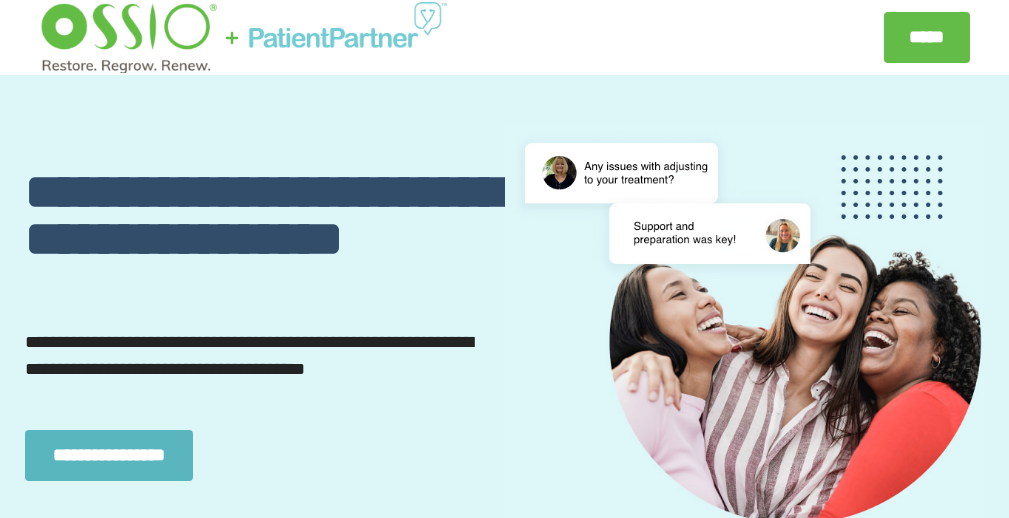 click at bounding box center [128, 38] 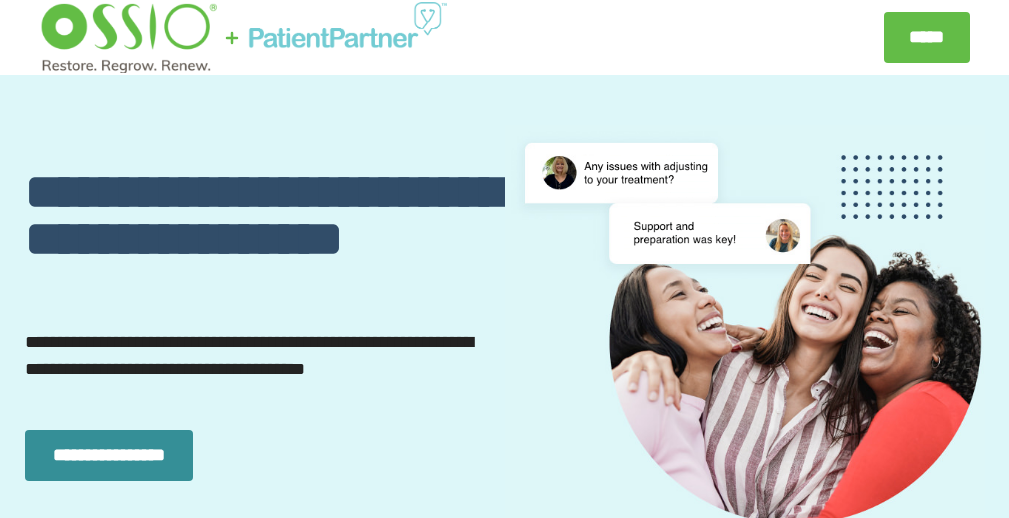 click on "**********" at bounding box center (109, 455) 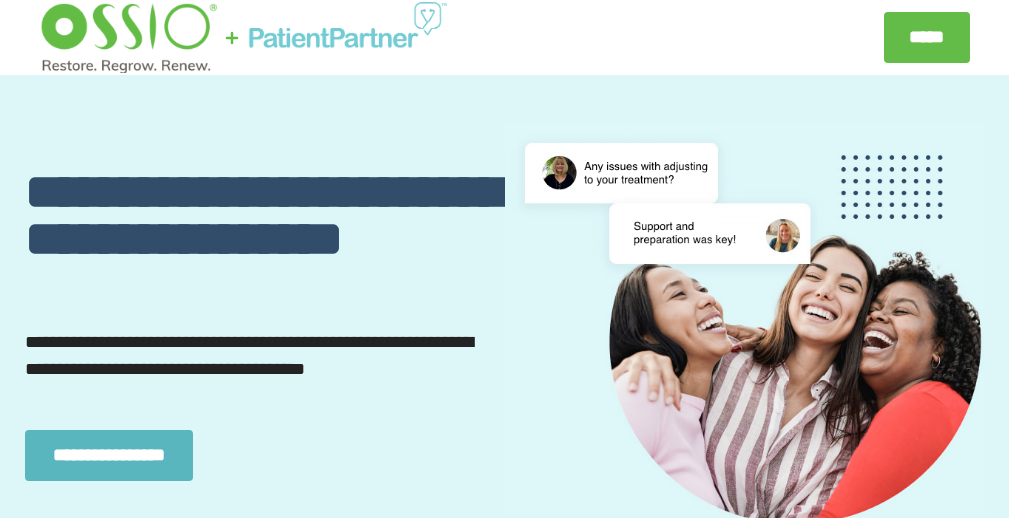 select on "**" 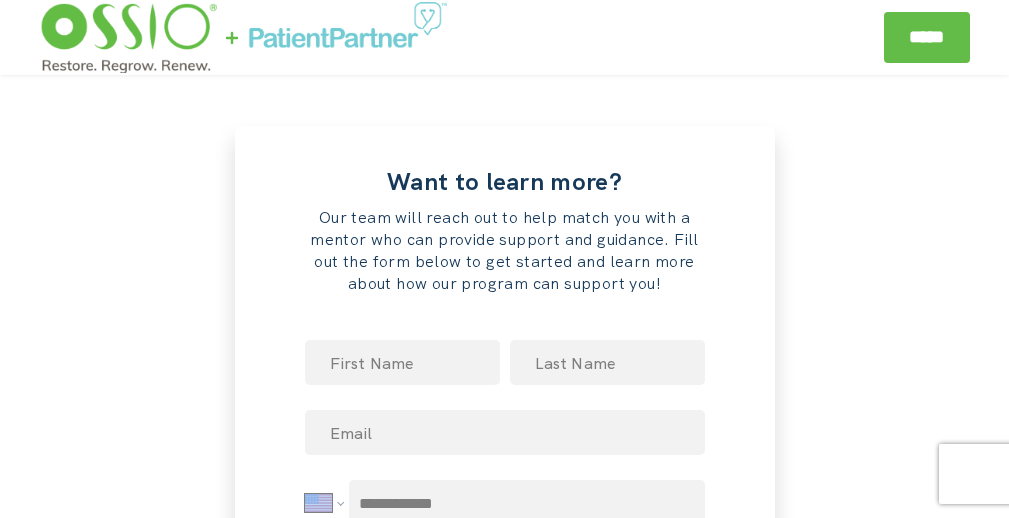 click on "[FIRST] Our team will reach out to help match you with a mentor who can provide support and guidance. Fill out the form below to get started and learn more about how our program can support you! [FIRST] [LAST] [EMAIL] [PHONE] [CREDITCARD] [PASSPORT] [DRIVERLICENSE] [SSN] [BIRTHDATE] [AGE]" at bounding box center (504, 742) 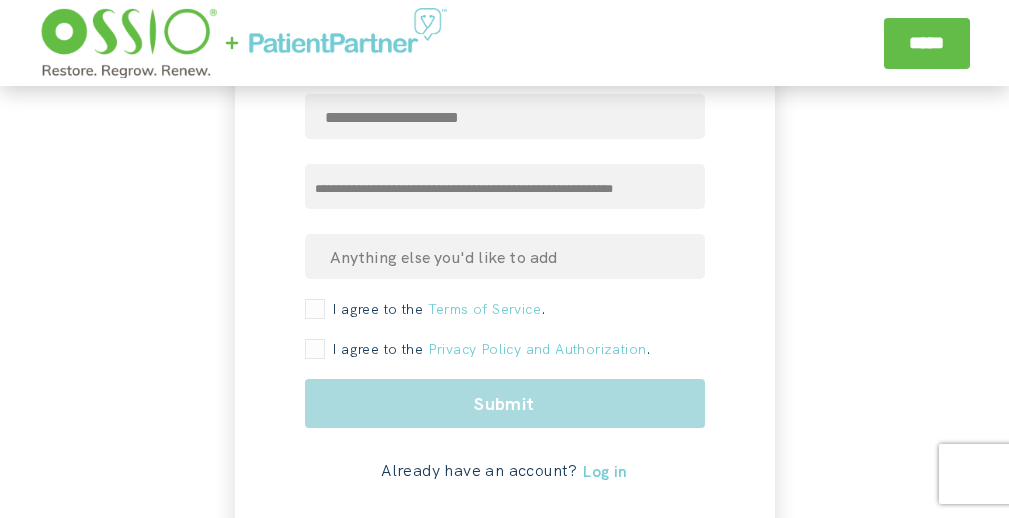 scroll, scrollTop: 550, scrollLeft: 0, axis: vertical 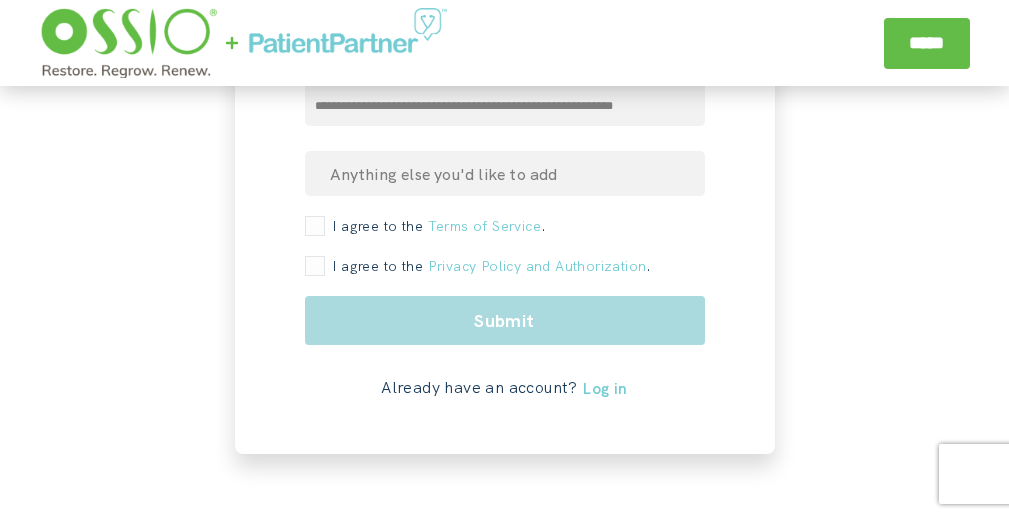 click on "[FIRST] Our team will reach out to help match you with a mentor who can provide support and guidance. Fill out the form below to get started and learn more about how our program can support you! [FIRST] [LAST] [EMAIL] [PHONE] [CREDITCARD] [PASSPORT] [DRIVERLICENSE] [SSN] [BIRTHDATE] [AGE]" at bounding box center [504, 241] 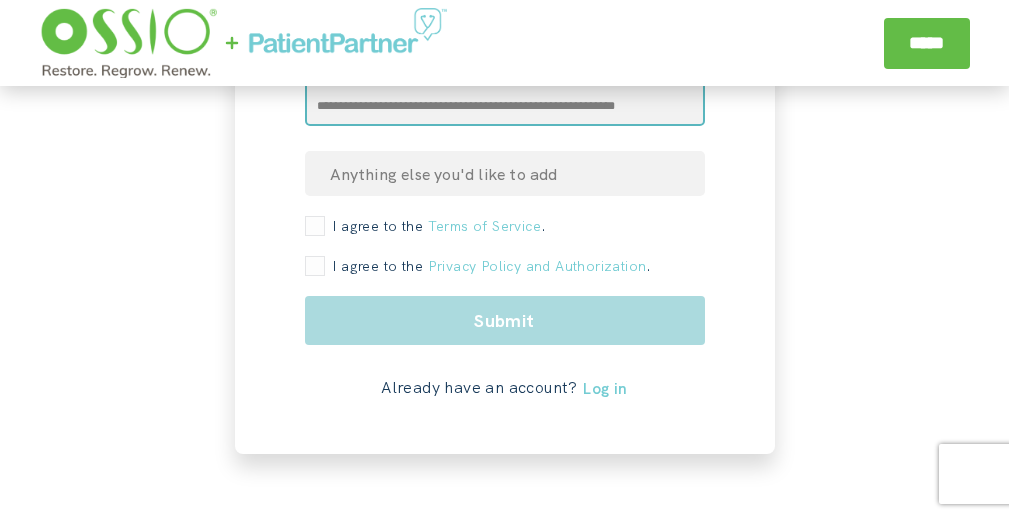 click at bounding box center (505, 103) 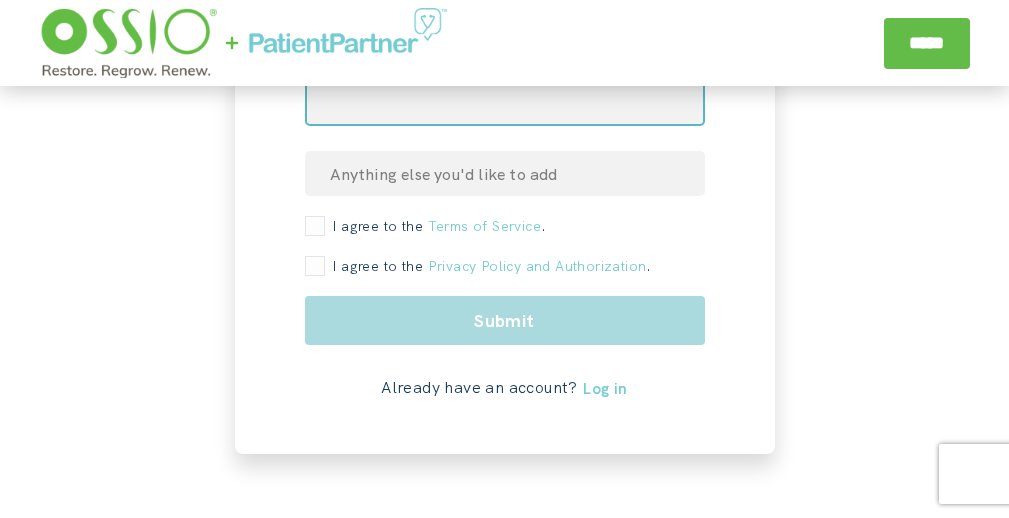 click at bounding box center [505, 103] 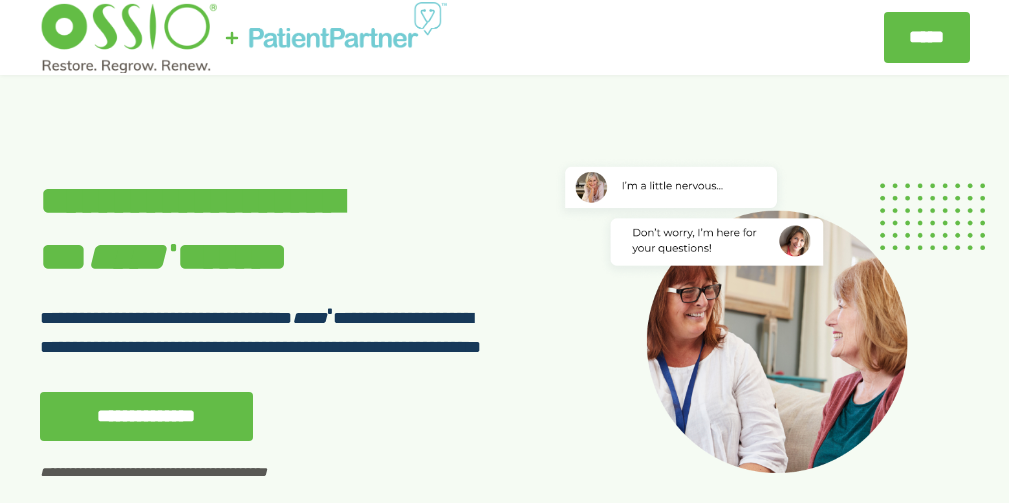 scroll, scrollTop: 0, scrollLeft: 0, axis: both 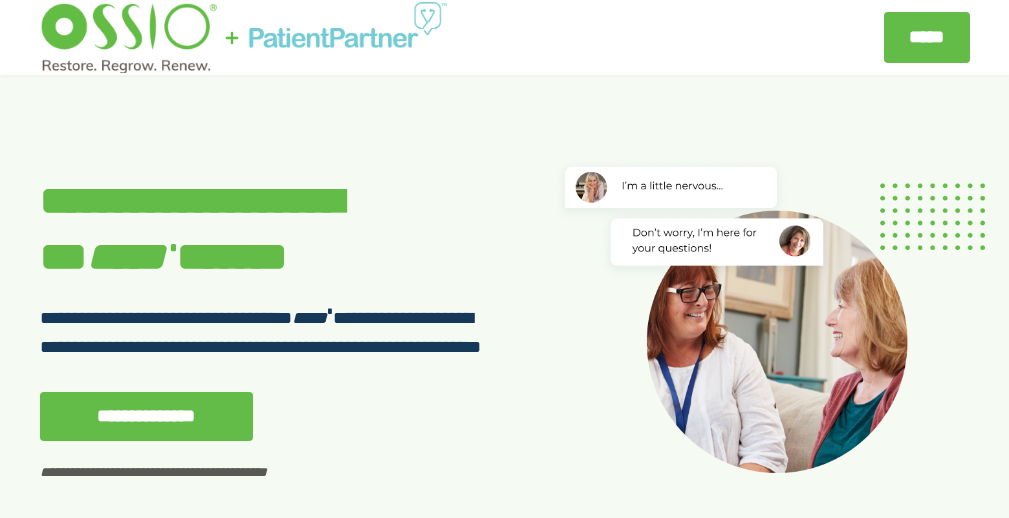 select on "**" 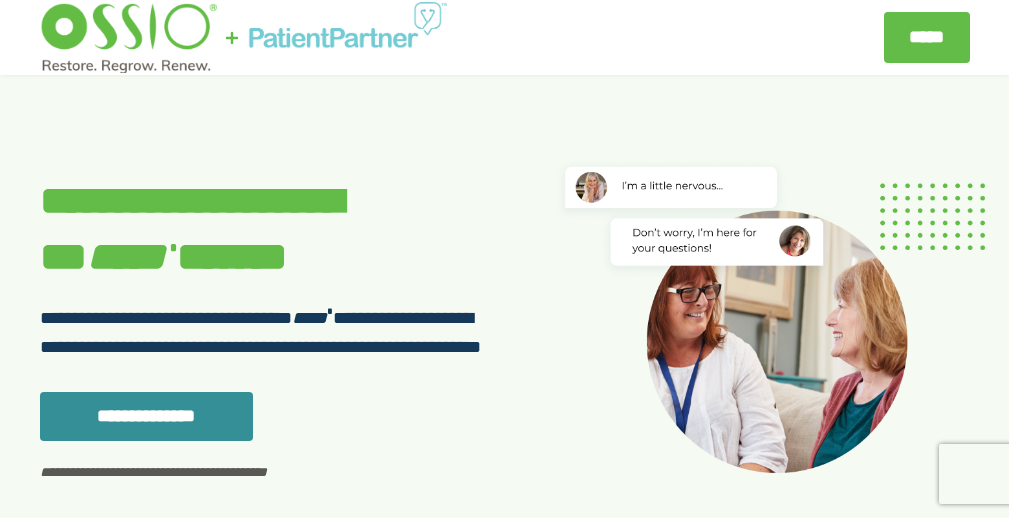 click on "**********" at bounding box center (146, 416) 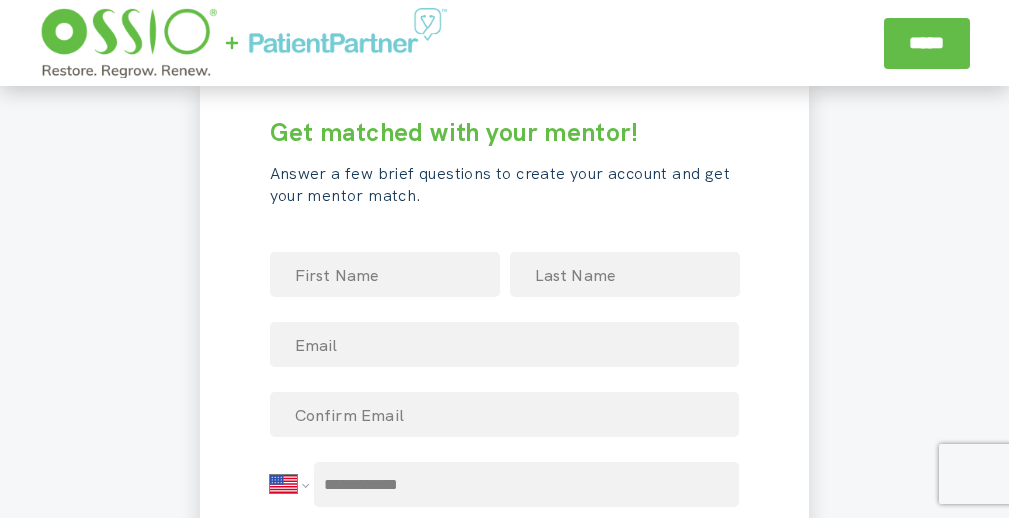 scroll, scrollTop: 2844, scrollLeft: 0, axis: vertical 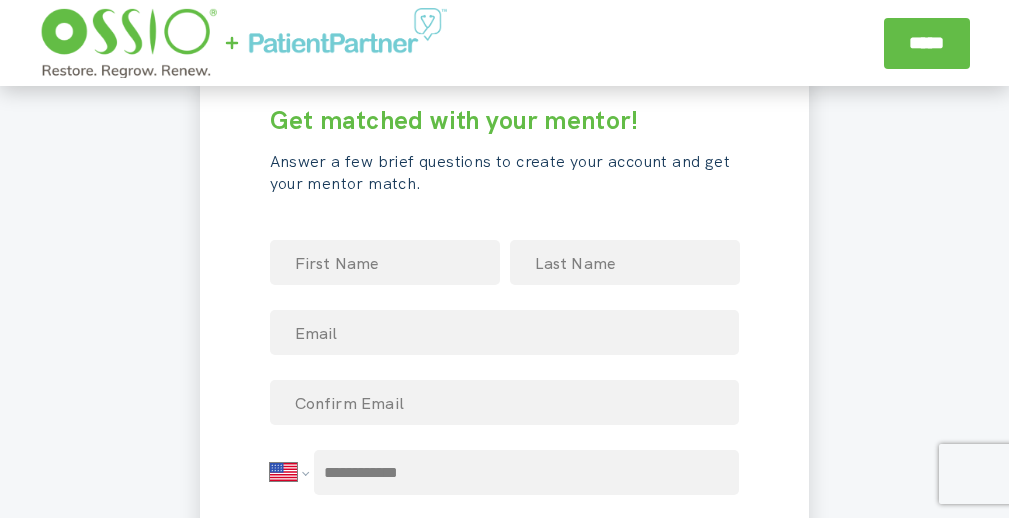 click on "Get matched with your mentor! Answer a few brief questions to create your account and get your mentor match. [LAST] [FIRST] [LAST] [EMAIL] [EMAIL] [PHONE] [CREDITCARD] [PASSPORT] [DRIVERLICENSE] [SSN] [BIRTHDATE] [AGE]" at bounding box center [505, 477] 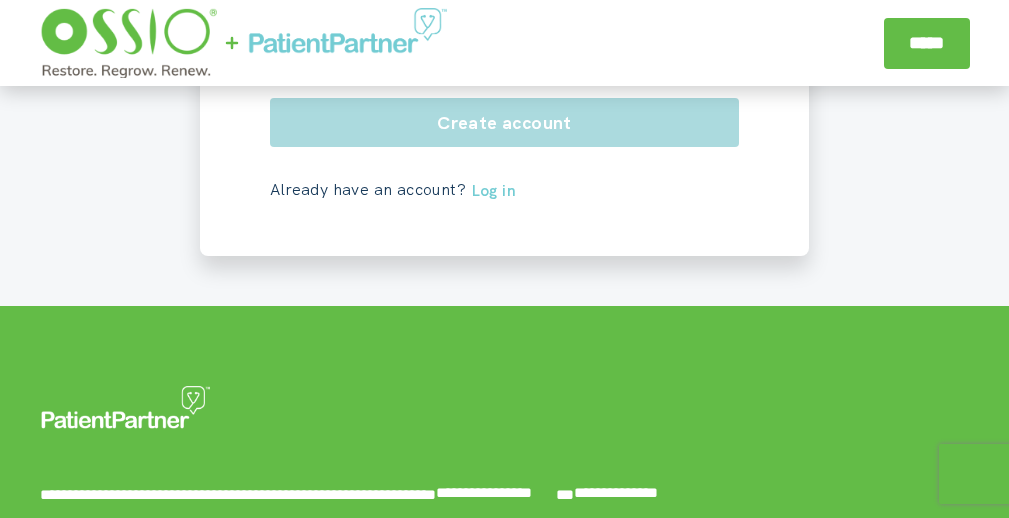 scroll, scrollTop: 3559, scrollLeft: 0, axis: vertical 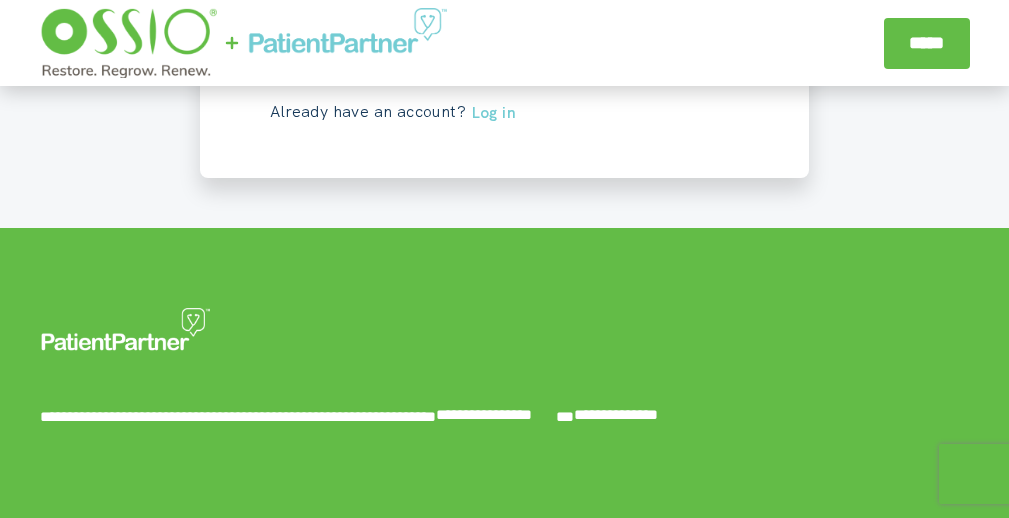 click on "**********" at bounding box center (385, 429) 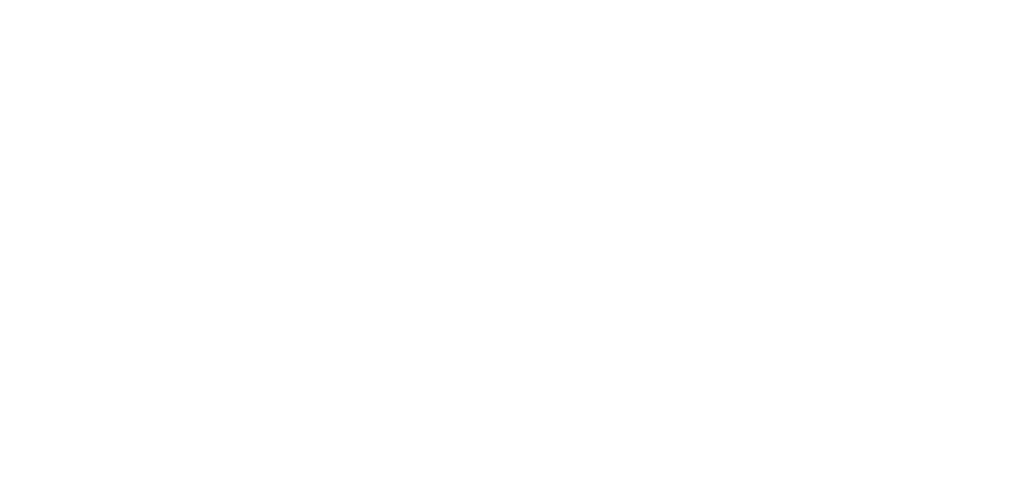 scroll, scrollTop: 0, scrollLeft: 0, axis: both 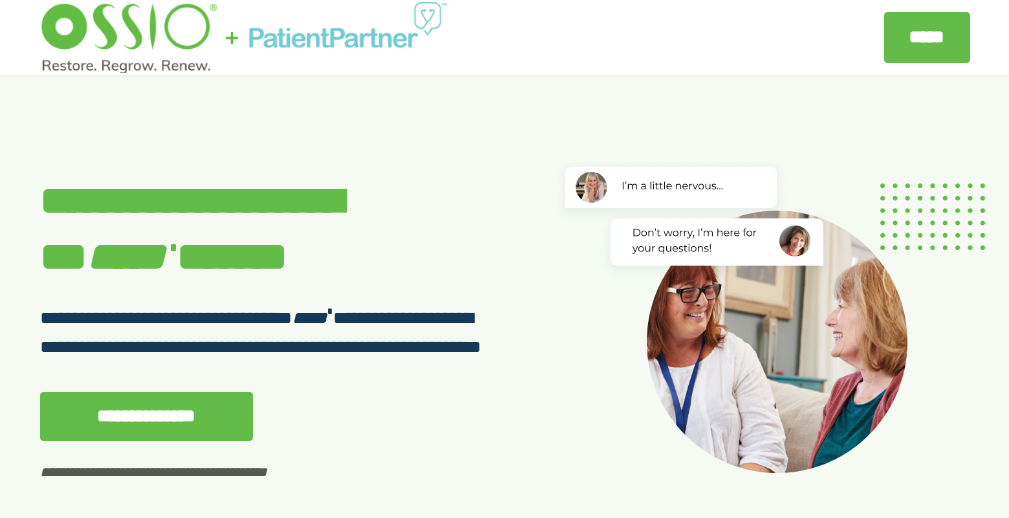 select on "**" 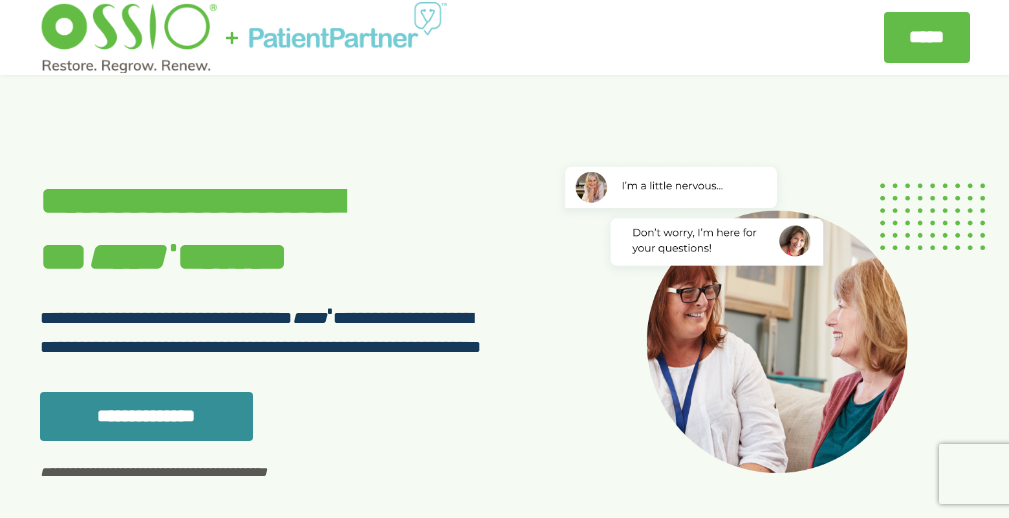 click on "**********" at bounding box center (146, 416) 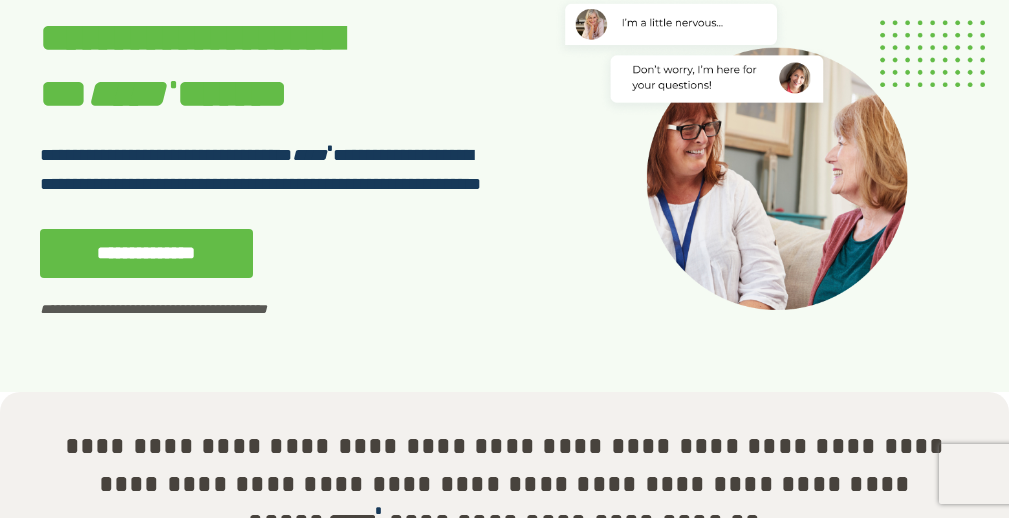click on "[CREDITCARD] [PASSPORT] [DRIVERLICENSE] [SSN] [BIRTHDATE] [AGE]" at bounding box center (504, 1762) 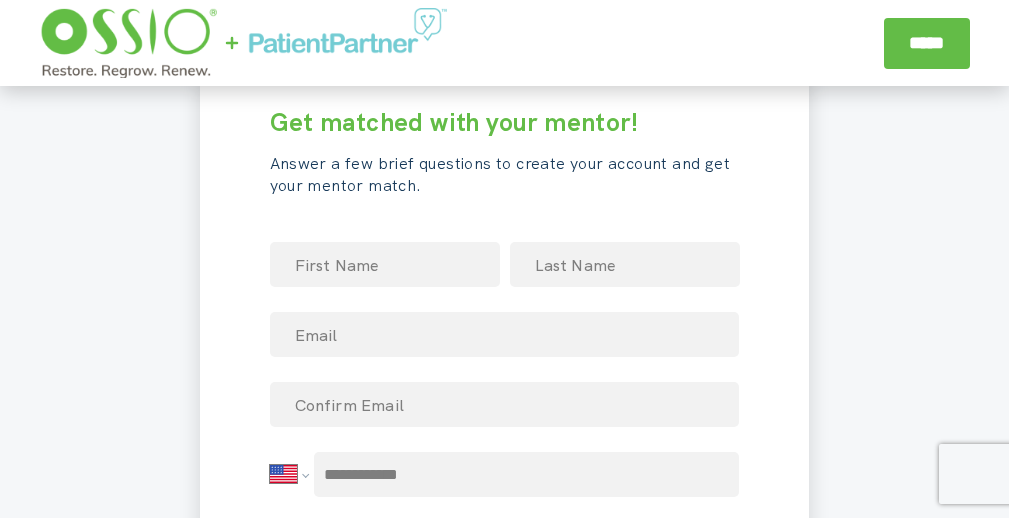 scroll, scrollTop: 2844, scrollLeft: 0, axis: vertical 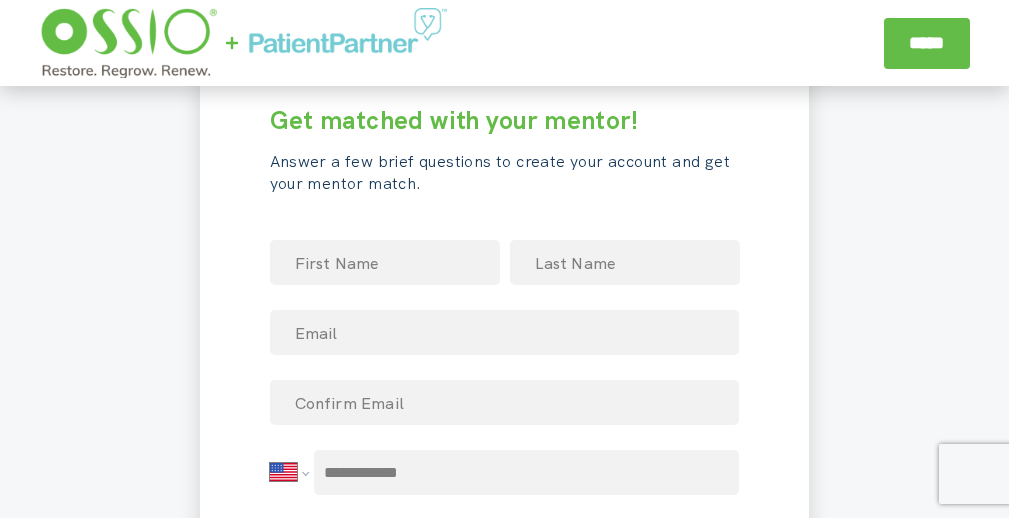click on "Get matched with your mentor! Answer a few brief questions to create your account and get your mentor match. [LAST] [FIRST] [LAST] [EMAIL] [EMAIL] [PHONE] [CREDITCARD] [PASSPORT] [DRIVERLICENSE] [SSN] [BIRTHDATE] [AGE]" at bounding box center [505, 477] 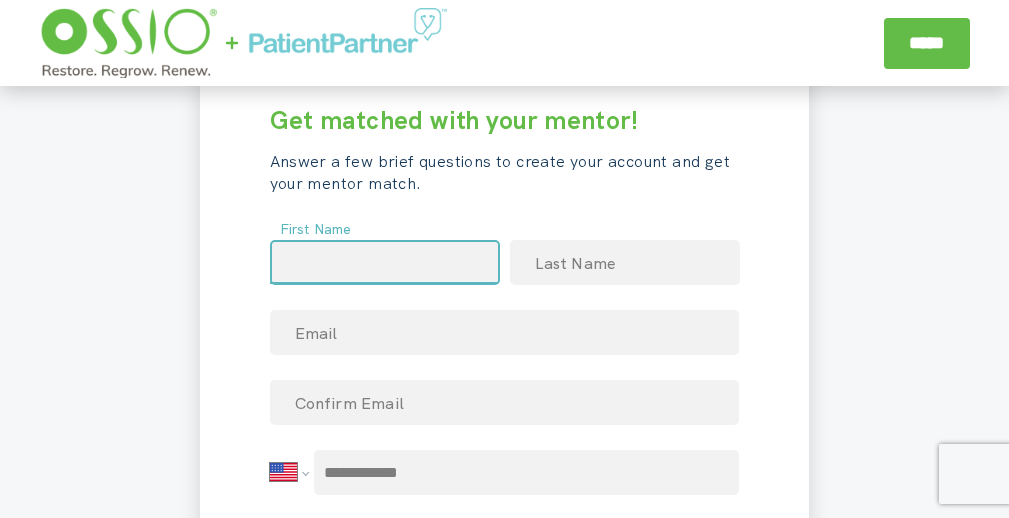 click at bounding box center [385, 262] 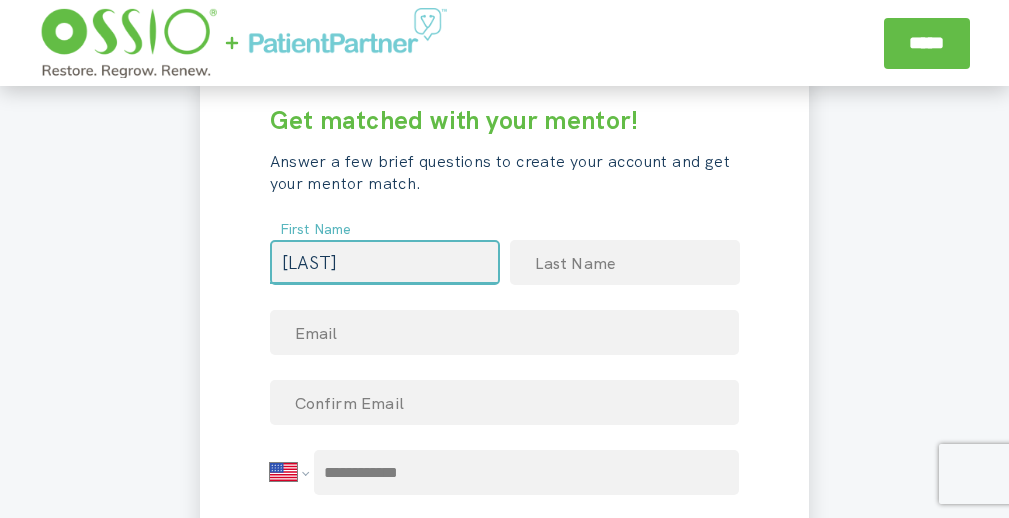 type on "[LAST]" 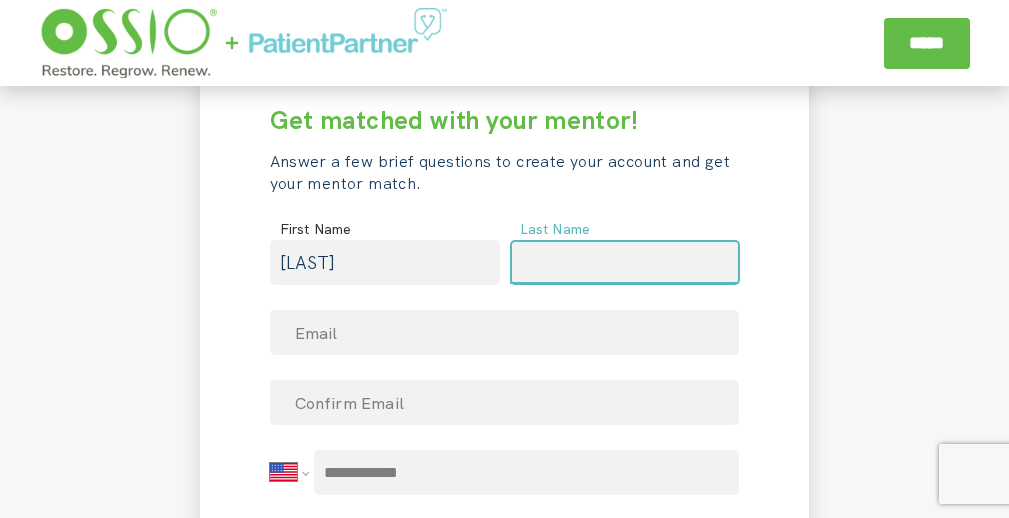 click at bounding box center (625, 262) 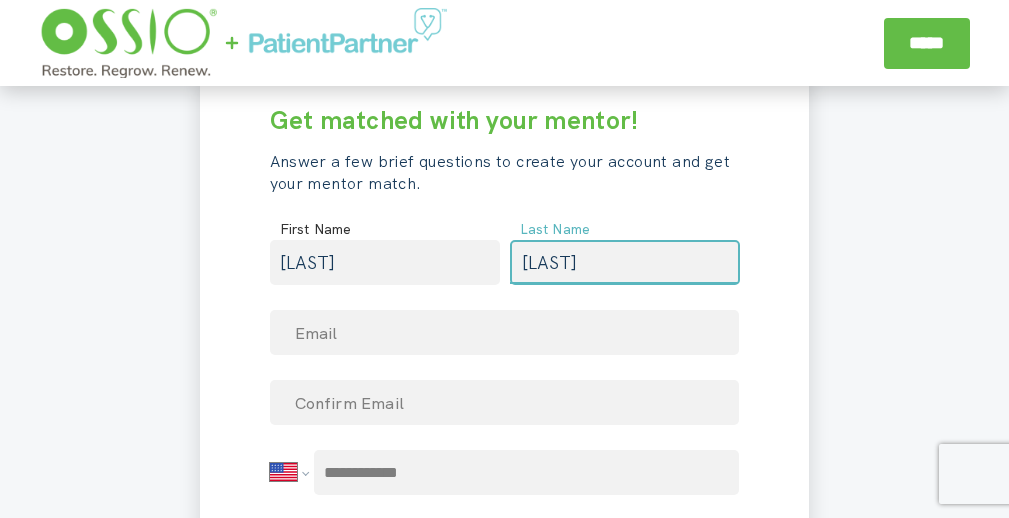 type on "[LAST]" 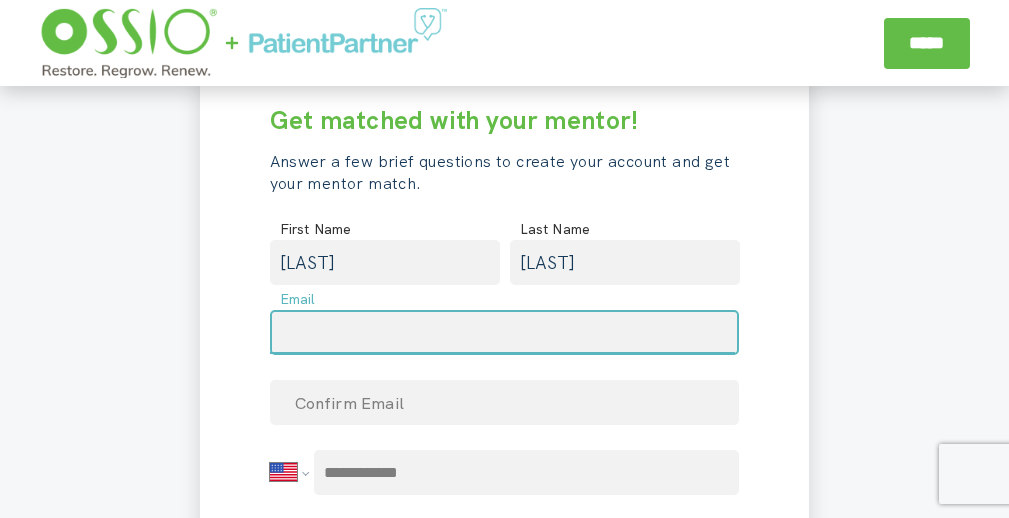 click at bounding box center [505, 332] 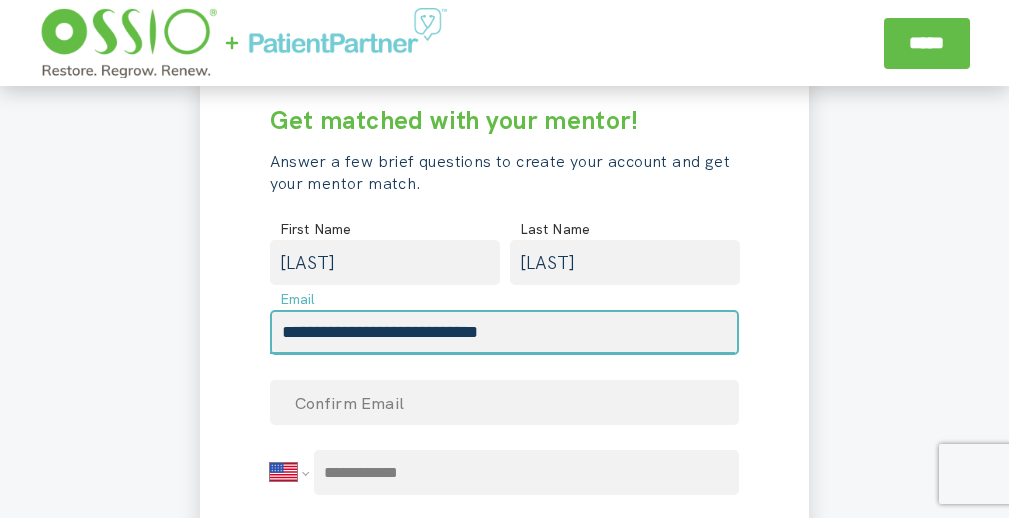 type on "**********" 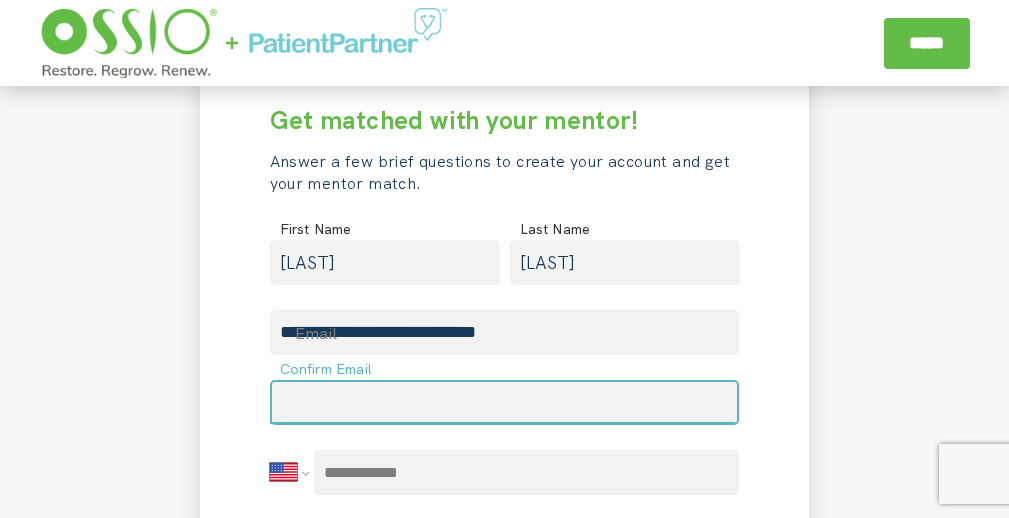 click at bounding box center [505, 402] 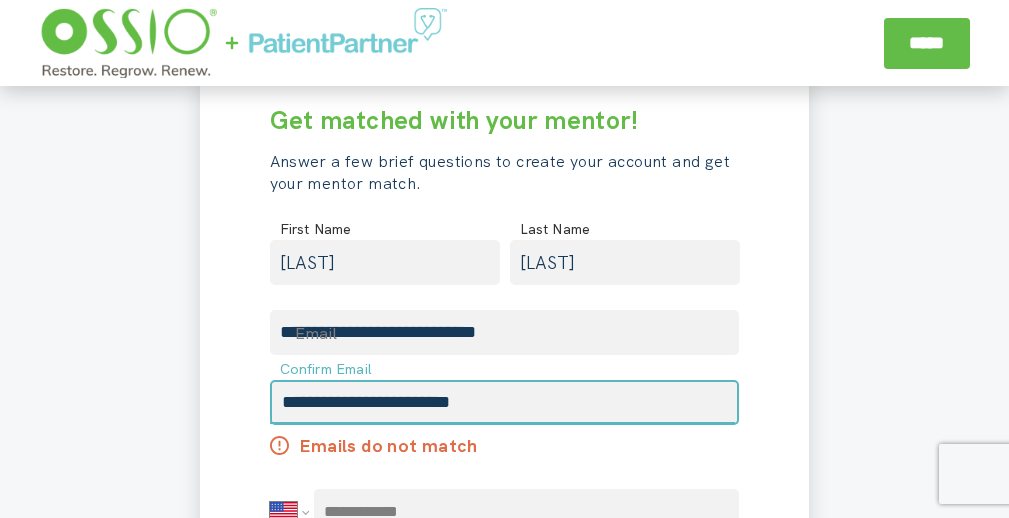 click on "**********" at bounding box center [505, 402] 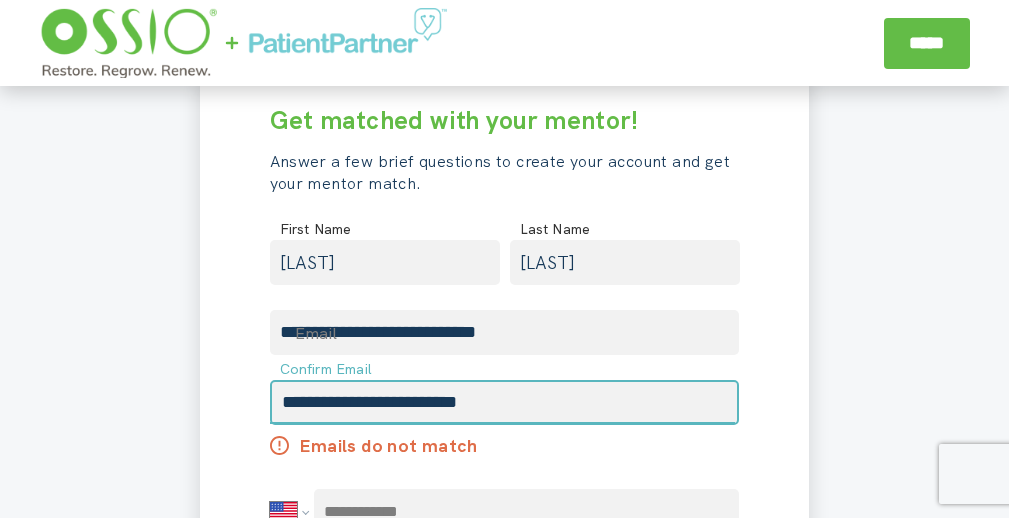 type on "**********" 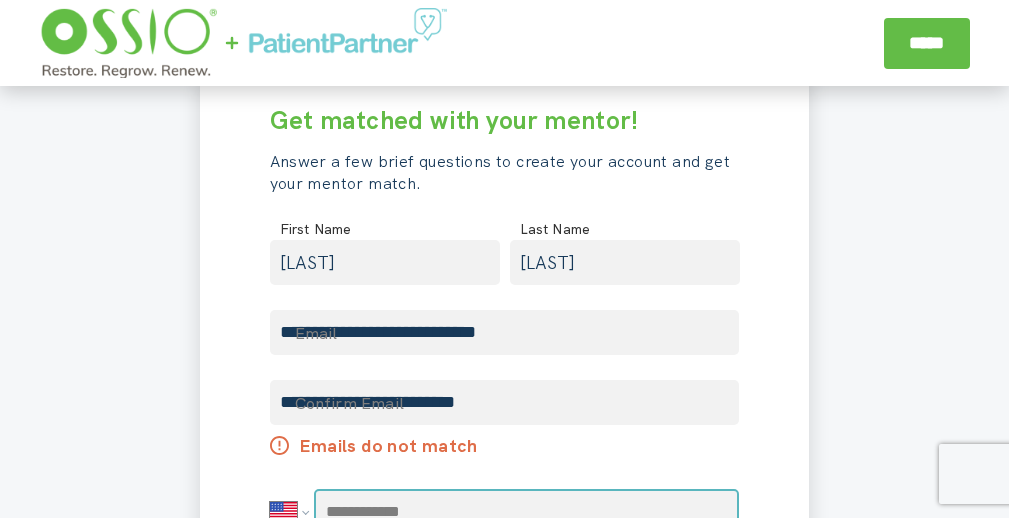 click at bounding box center [526, 511] 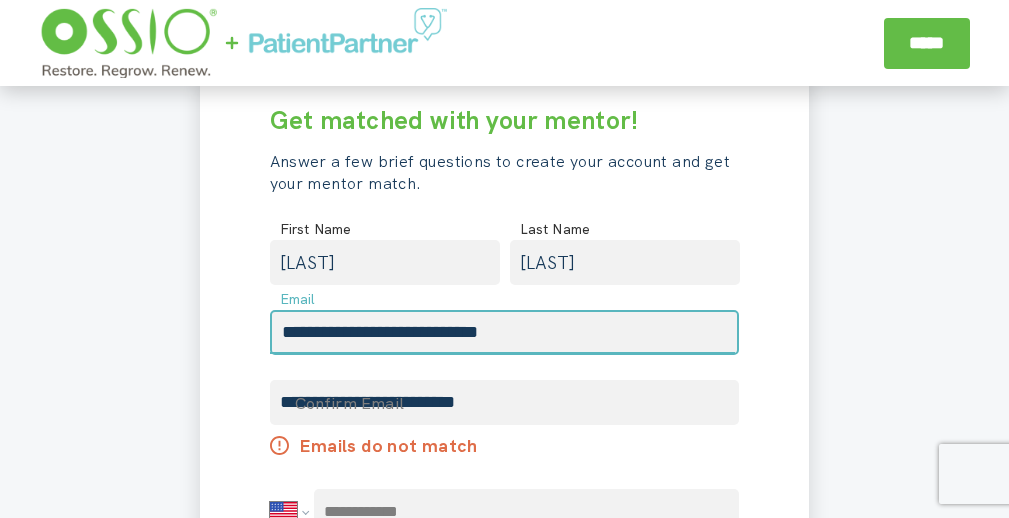 click on "**********" at bounding box center [505, 332] 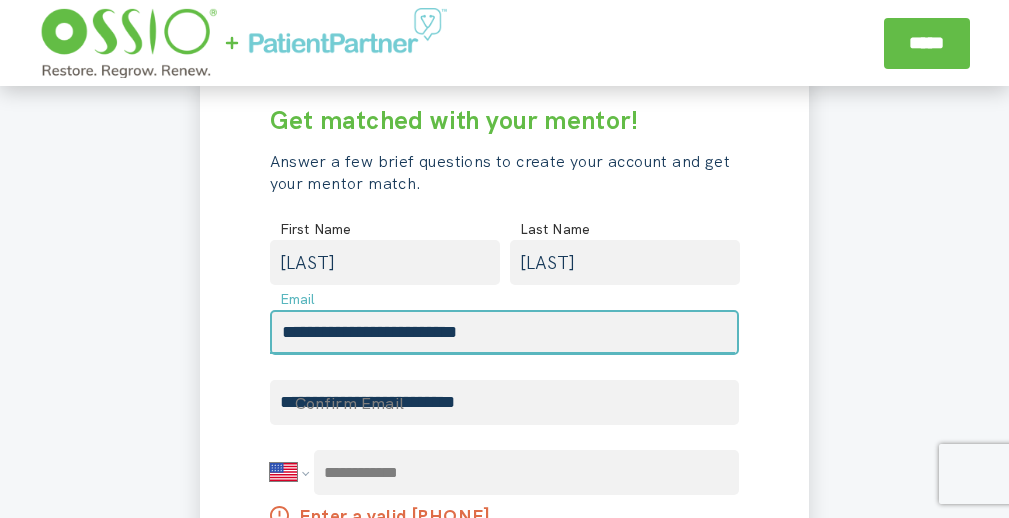 type on "**********" 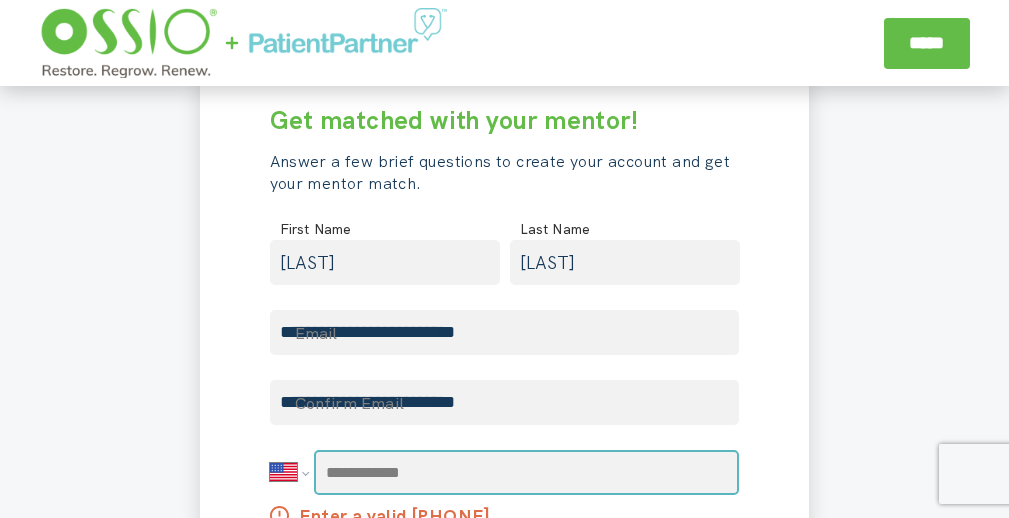 click at bounding box center [526, 472] 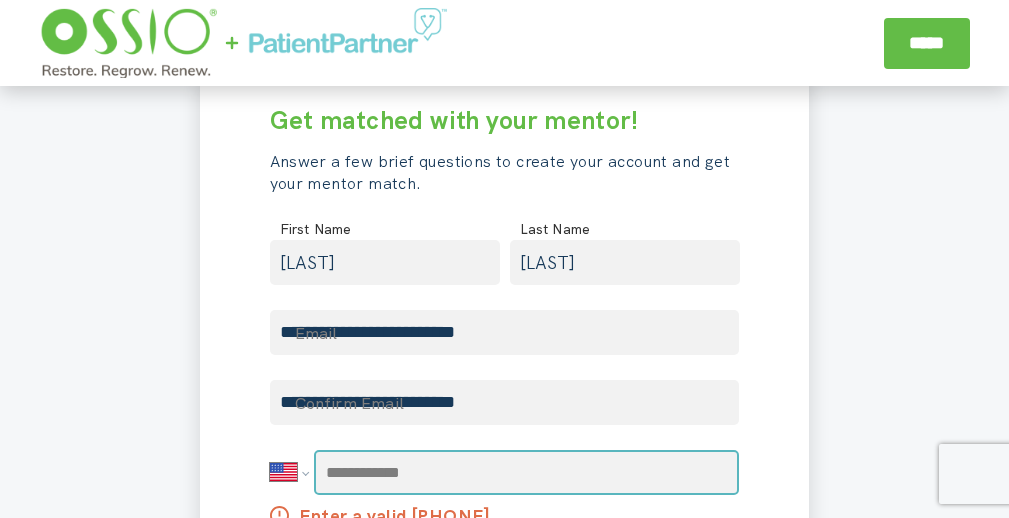 click at bounding box center [526, 472] 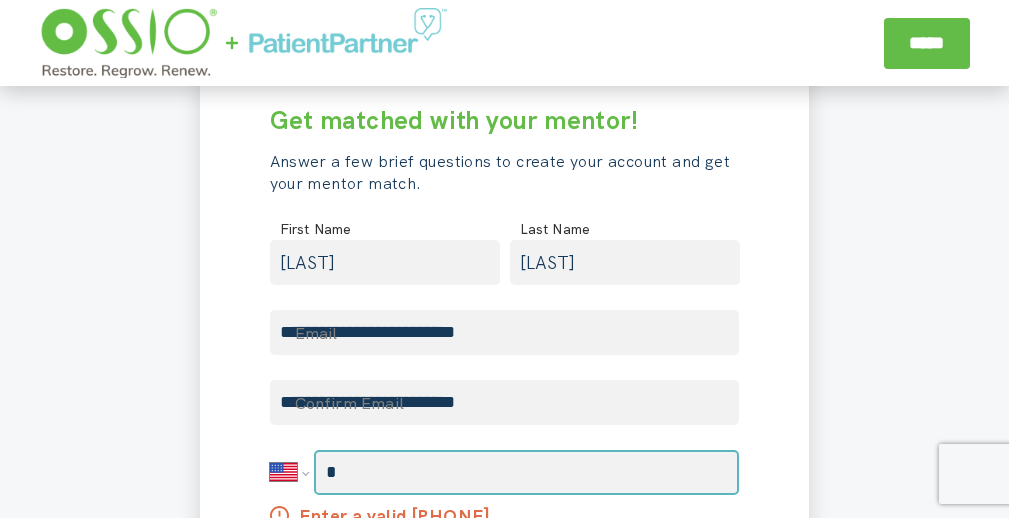 type on "*" 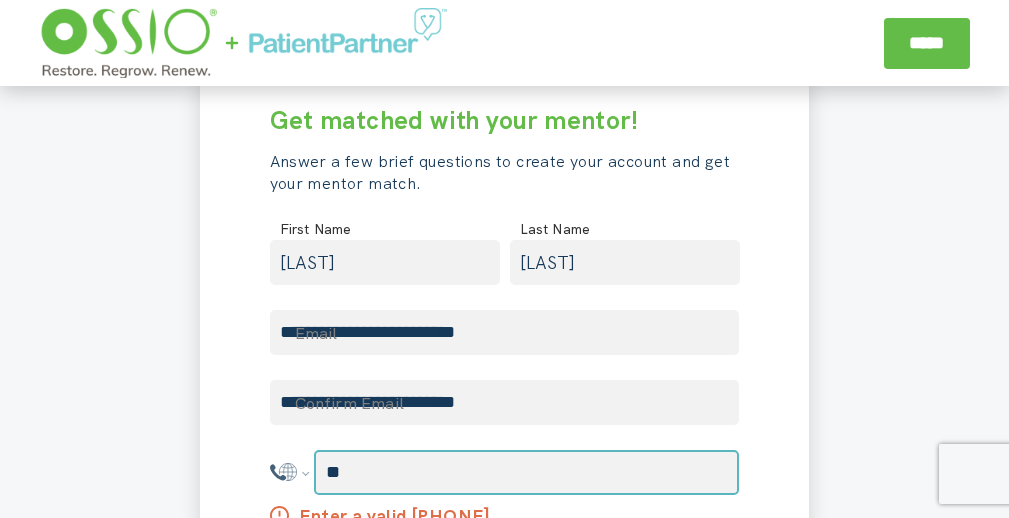 select on "**" 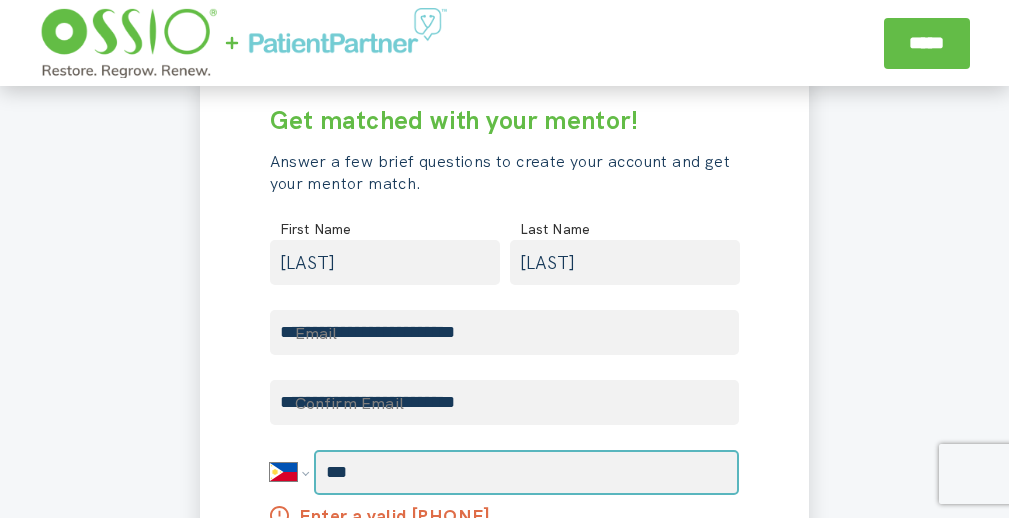 click on "***" at bounding box center (526, 472) 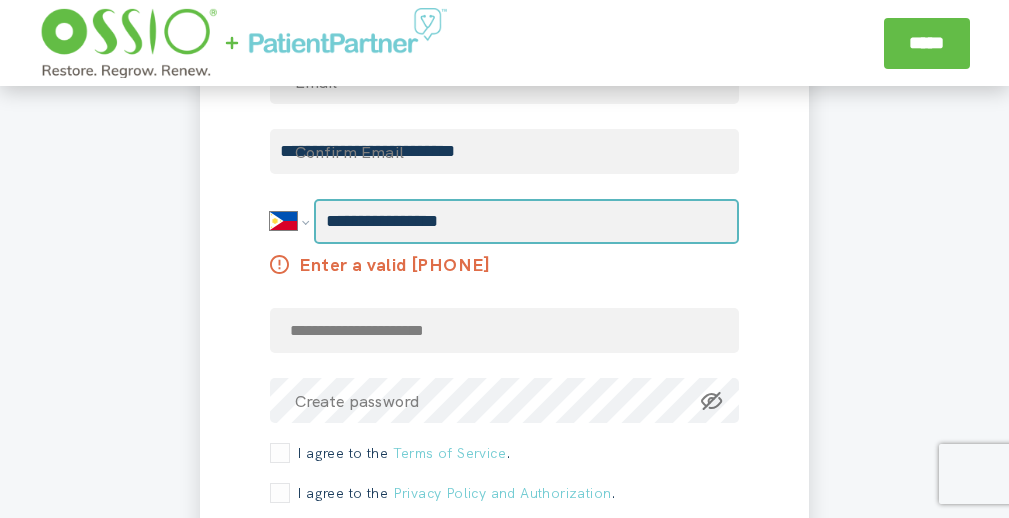 scroll, scrollTop: 3101, scrollLeft: 0, axis: vertical 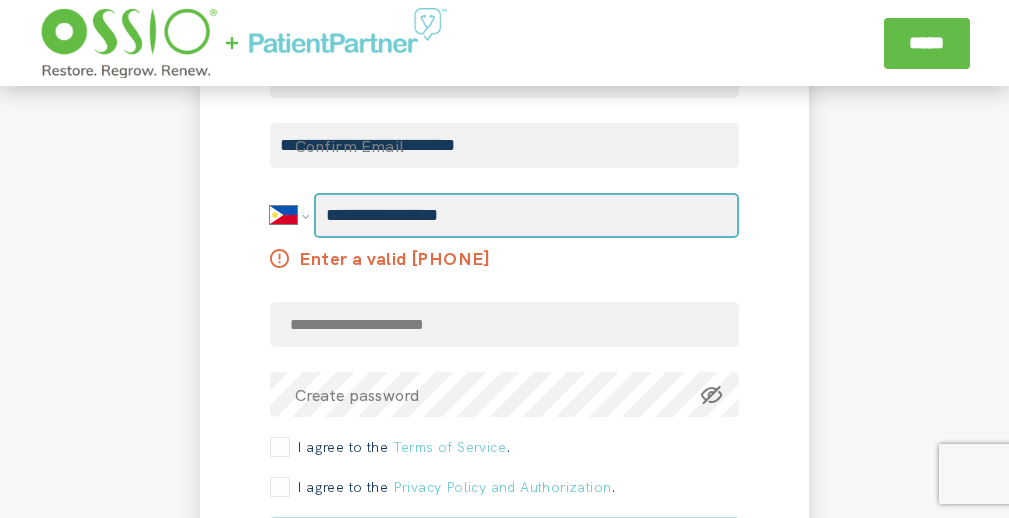 type on "**********" 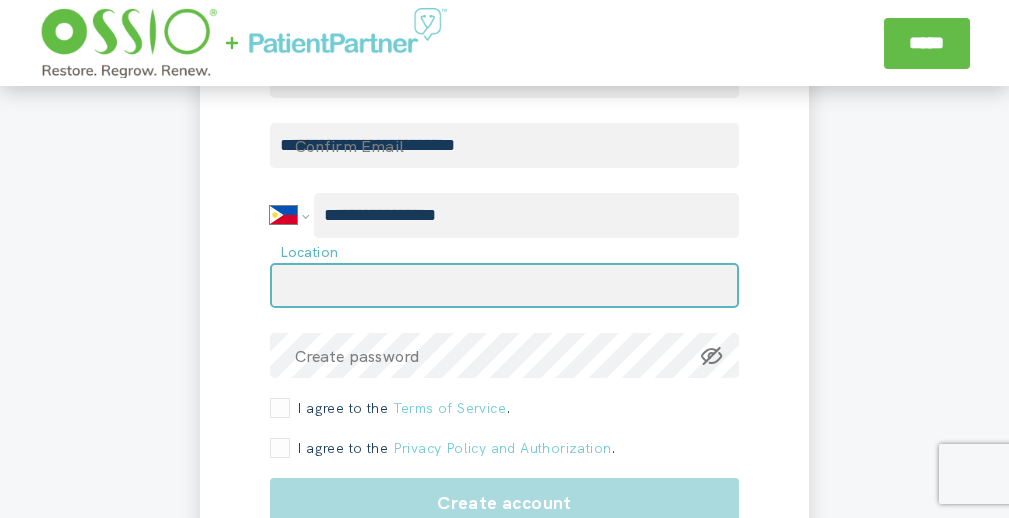 click on "Get matched with your mentor! Answer a few brief questions to create your account and get your mentor match. [LAST] [FIRST] [LAST] [EMAIL] [EMAIL] [PHONE] [CREDITCARD] [PASSPORT] [DRIVERLICENSE] [SSN] [BIRTHDATE] [AGE]" at bounding box center (505, 220) 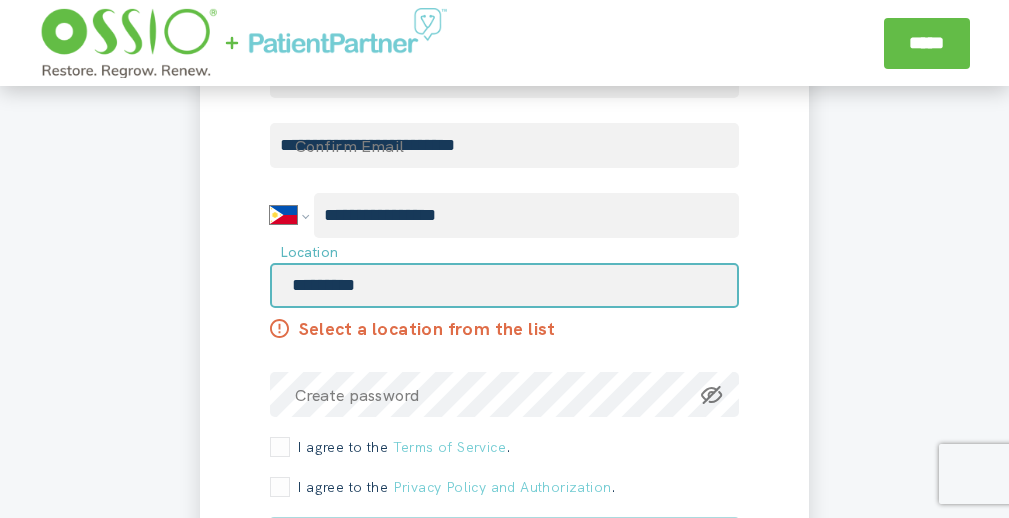 type on "*********" 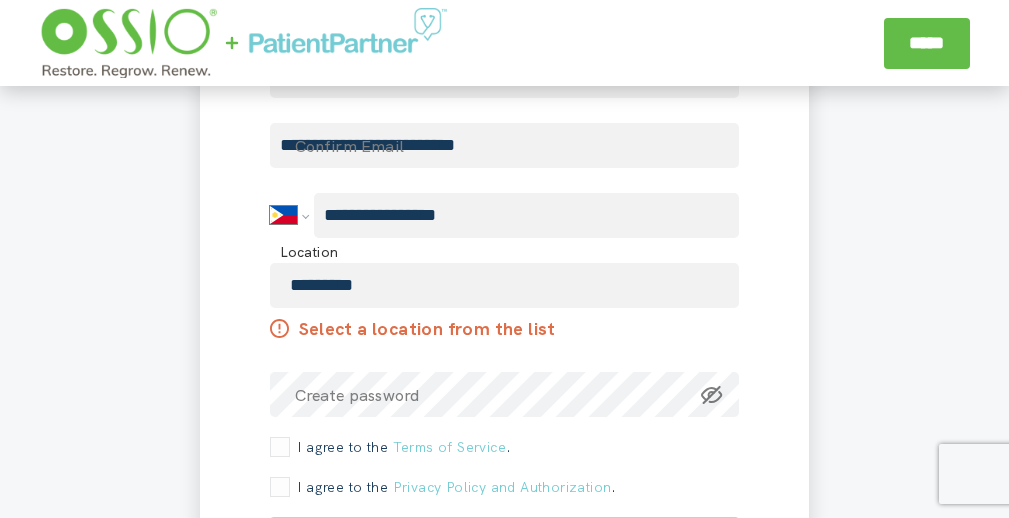 click on "I agree to the   Terms of Service ." at bounding box center (401, 447) 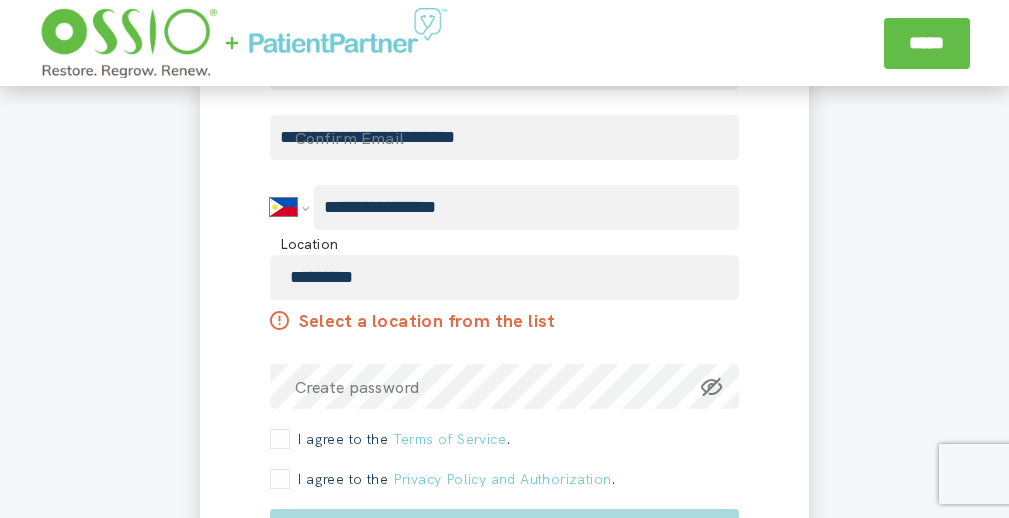 click on "I agree to the   Privacy Policy and Authorization ." at bounding box center (453, 479) 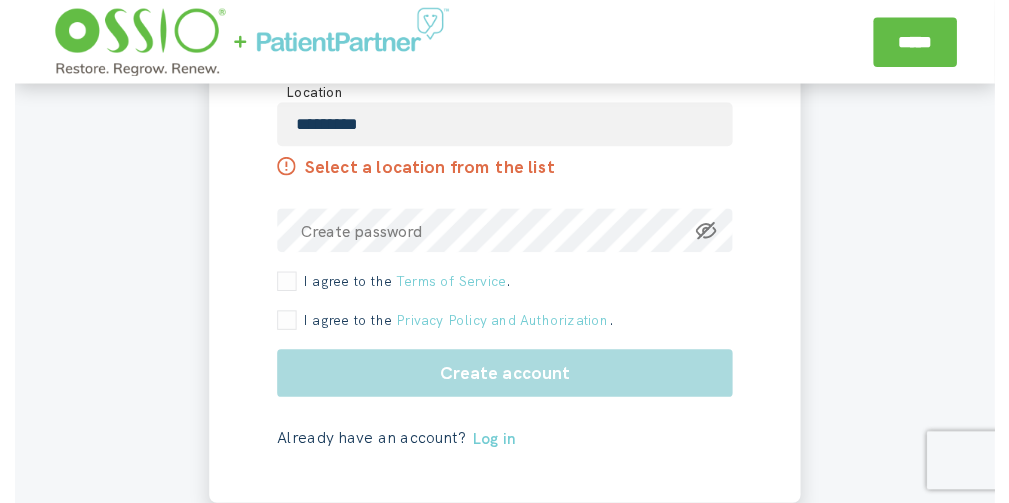 scroll, scrollTop: 3274, scrollLeft: 0, axis: vertical 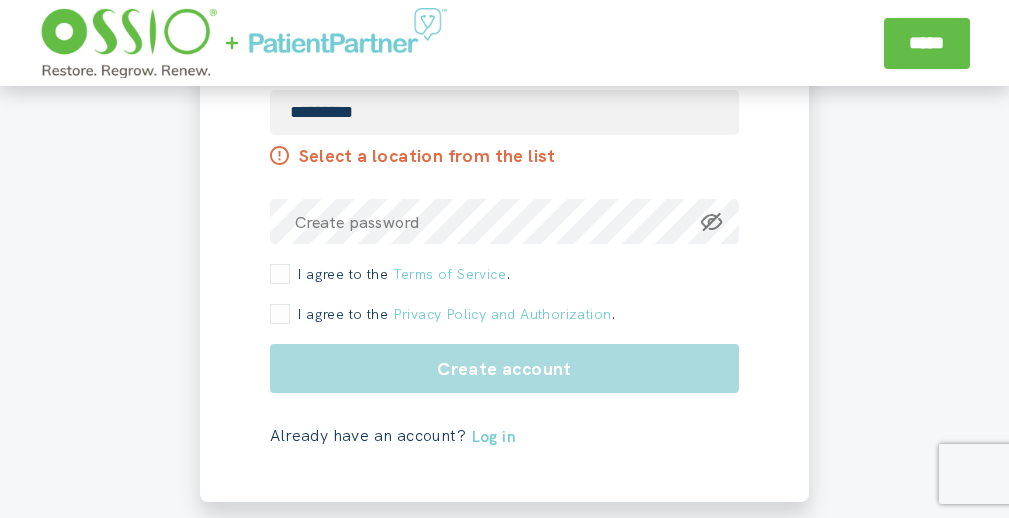 click on "Get matched with your mentor! Answer a few brief questions to create your account and get your mentor match. [LAST] [FIRST] [LAST] [EMAIL] [EMAIL] [PHONE] [CREDITCARD] [PASSPORT] [DRIVERLICENSE] [SSN] [BIRTHDATE] [AGE]" at bounding box center (505, 66) 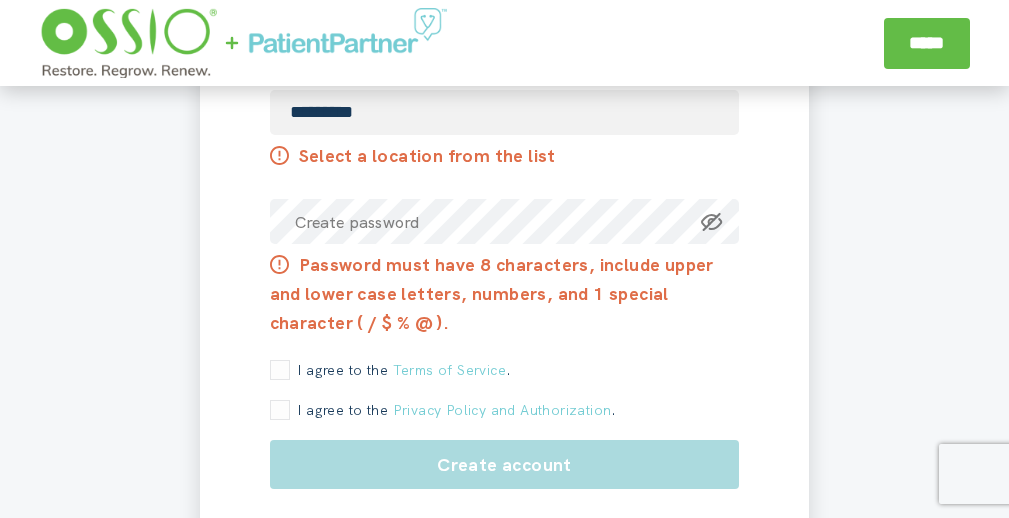 click on "Password must have 8 characters, include upper and lower case letters, numbers, and 1 special character ( / $ % @ )." at bounding box center [505, 297] 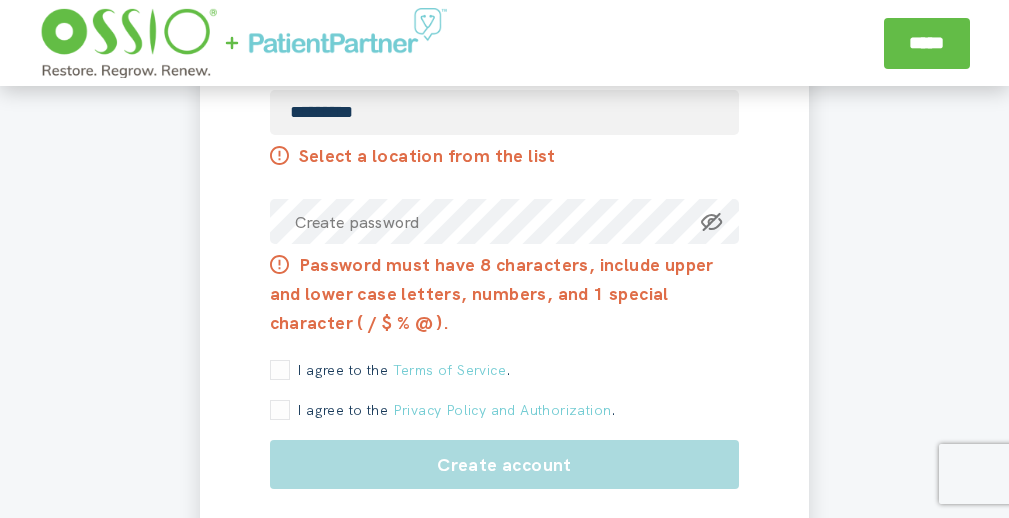 click on "Get matched with your mentor! Answer a few brief questions to create your account and get your mentor match. [LAST] [FIRST] [LAST] [EMAIL] [EMAIL] [PHONE] [CREDITCARD] [PASSPORT] [DRIVERLICENSE] [SSN] [BIRTHDATE] [AGE]" at bounding box center (505, 114) 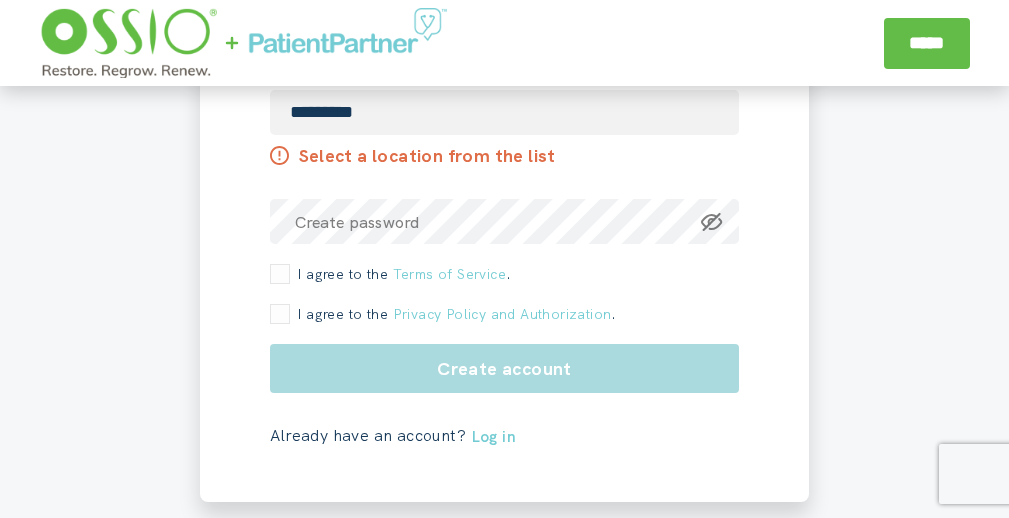 click on "Get matched with your mentor! Answer a few brief questions to create your account and get your mentor match. [LAST] [FIRST] [LAST] [EMAIL] [EMAIL] [PHONE] [CREDITCARD] [PASSPORT] [DRIVERLICENSE] [SSN] [BIRTHDATE] [AGE]" at bounding box center [505, 66] 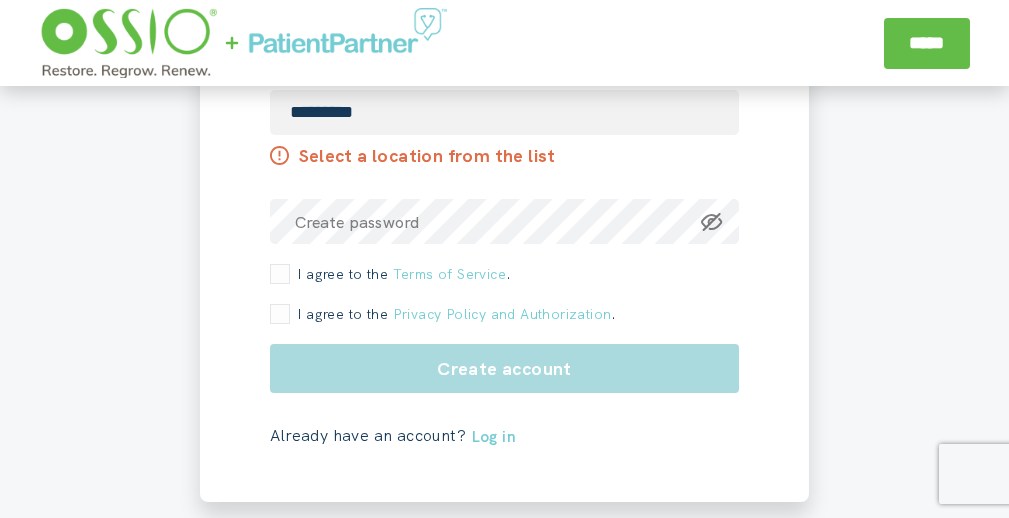 click on "Terms of Service" at bounding box center [449, 274] 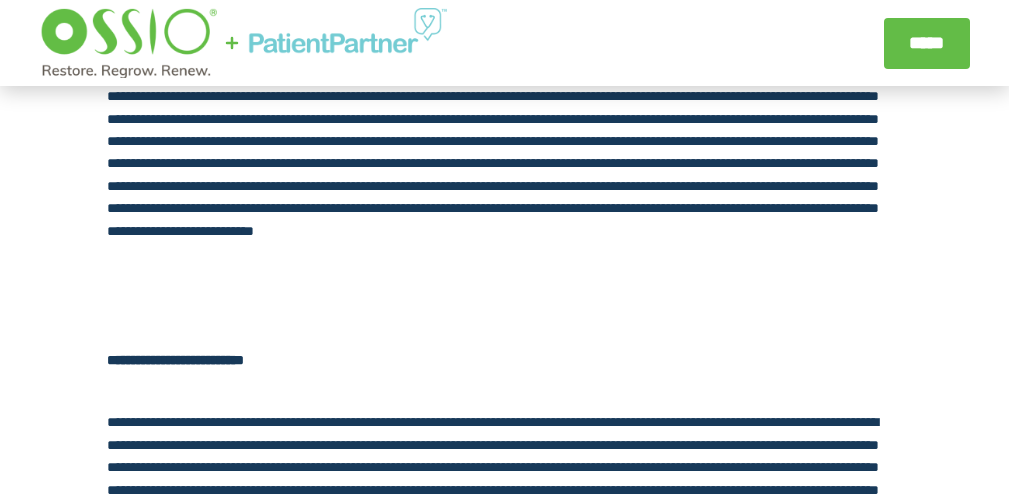 click at bounding box center [505, -734] 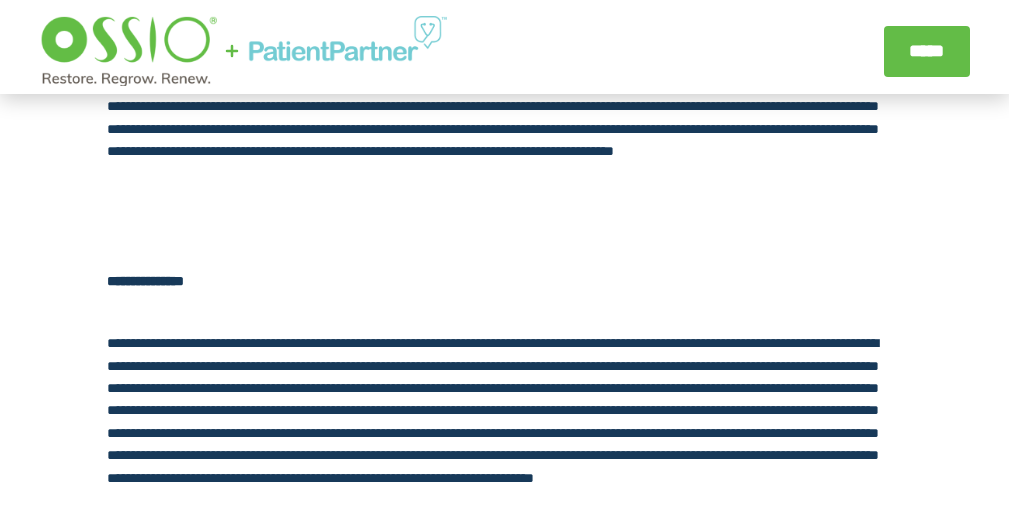 scroll, scrollTop: 0, scrollLeft: 0, axis: both 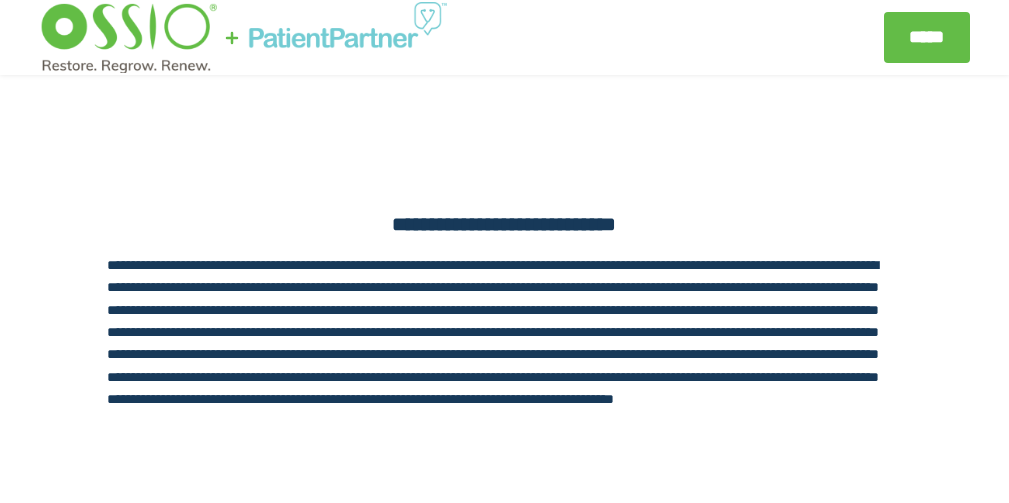 click on "*****" at bounding box center (926, 37) 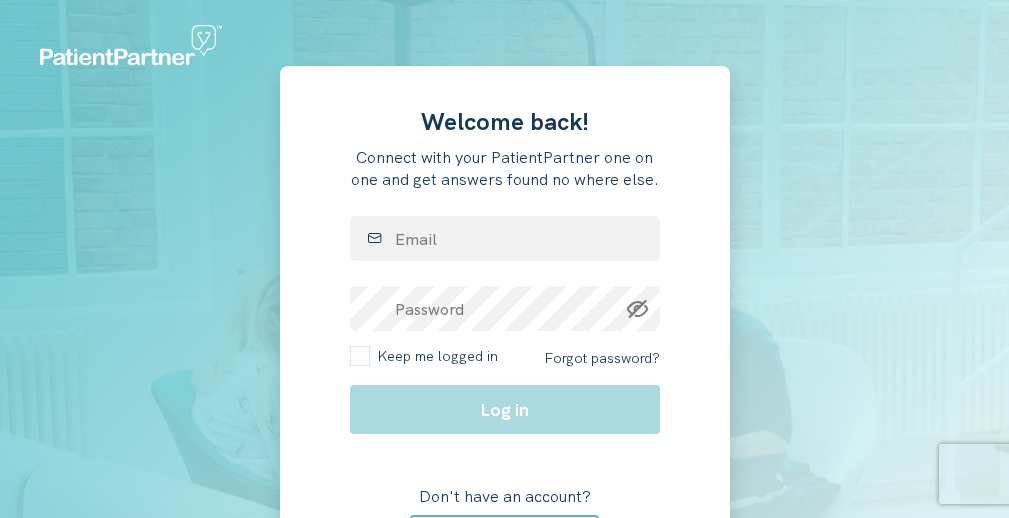 click on "Welcome back! Connect with your PatientPartner one on one and get answers found no where else. [EMAIL] [PASSWORD] Keep me logged in Forgot password? Log in Don't have an account? Create account" at bounding box center (504, 292) 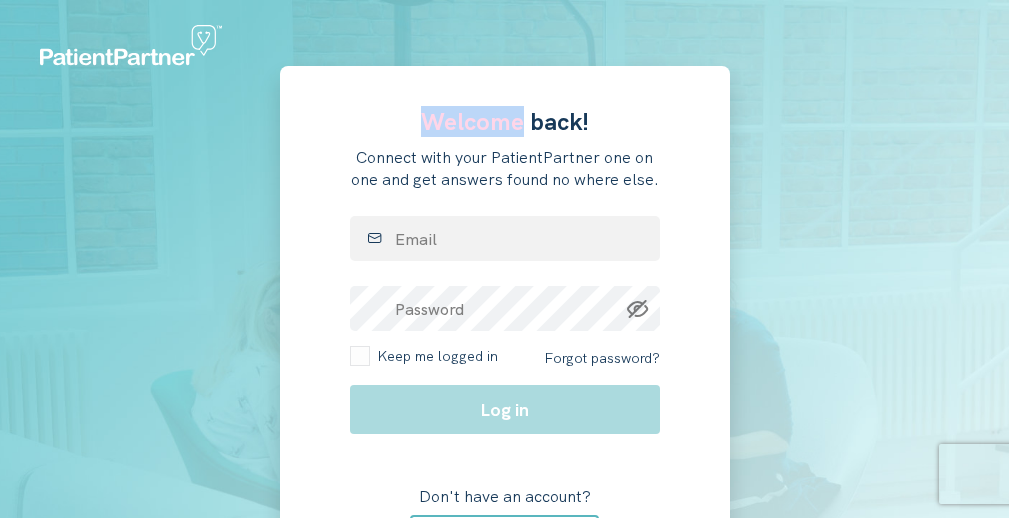 click on "Welcome back!" at bounding box center [505, 121] 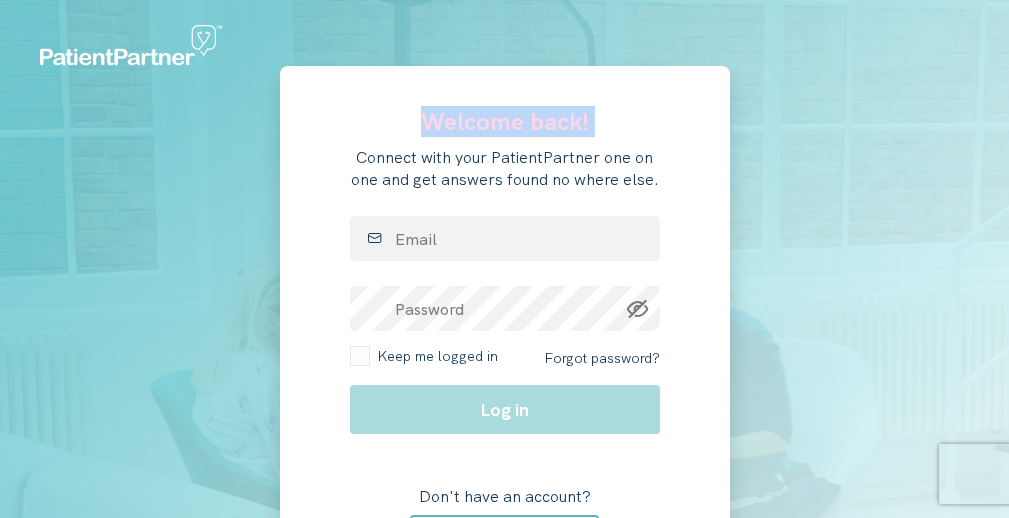 click at bounding box center [118, 33] 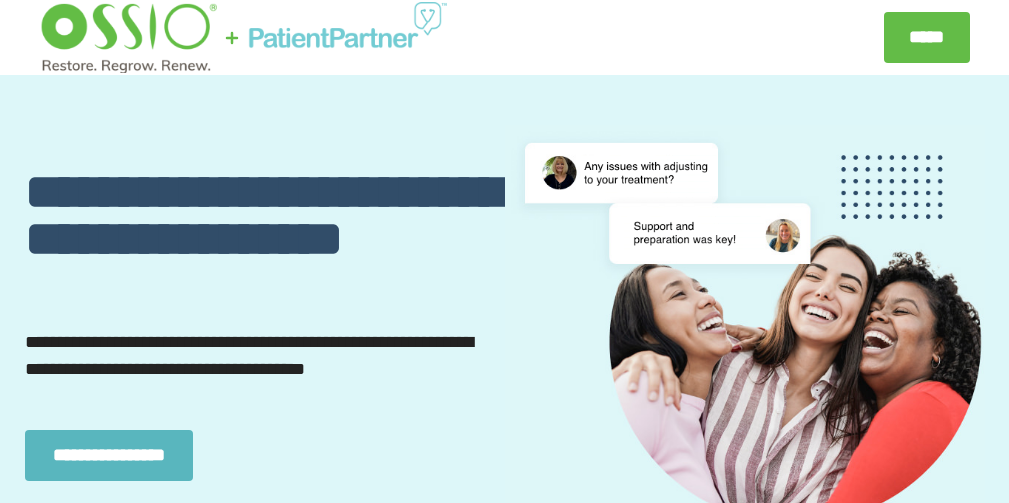click at bounding box center [128, 38] 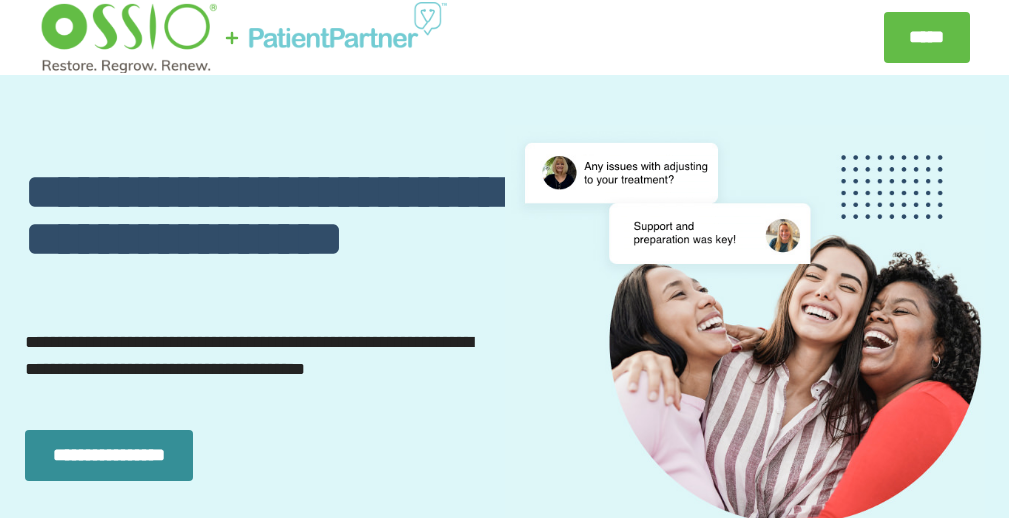drag, startPoint x: 100, startPoint y: 57, endPoint x: 167, endPoint y: 462, distance: 410.50458 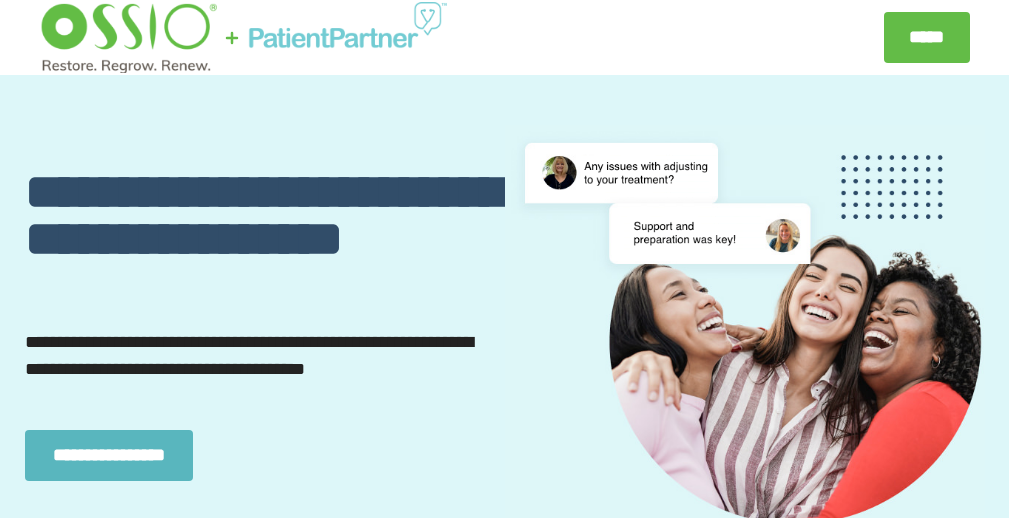 click on "**********" at bounding box center [109, 455] 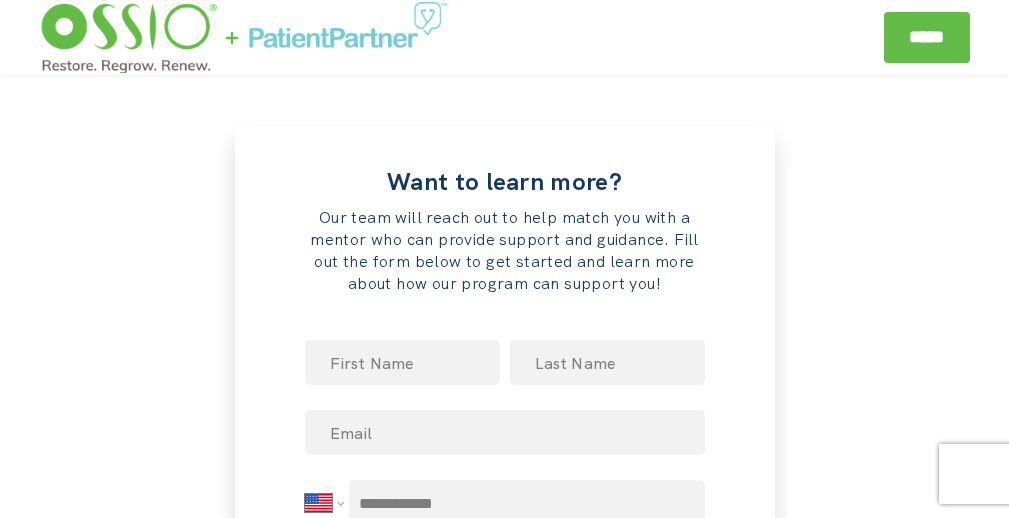 click on "[FIRST] Our team will reach out to help match you with a mentor who can provide support and guidance. Fill out the form below to get started and learn more about how our program can support you! [FIRST] [LAST] [EMAIL] [PHONE] [CREDITCARD] [PASSPORT] [DRIVERLICENSE] [SSN] [BIRTHDATE] [AGE]" at bounding box center (504, 742) 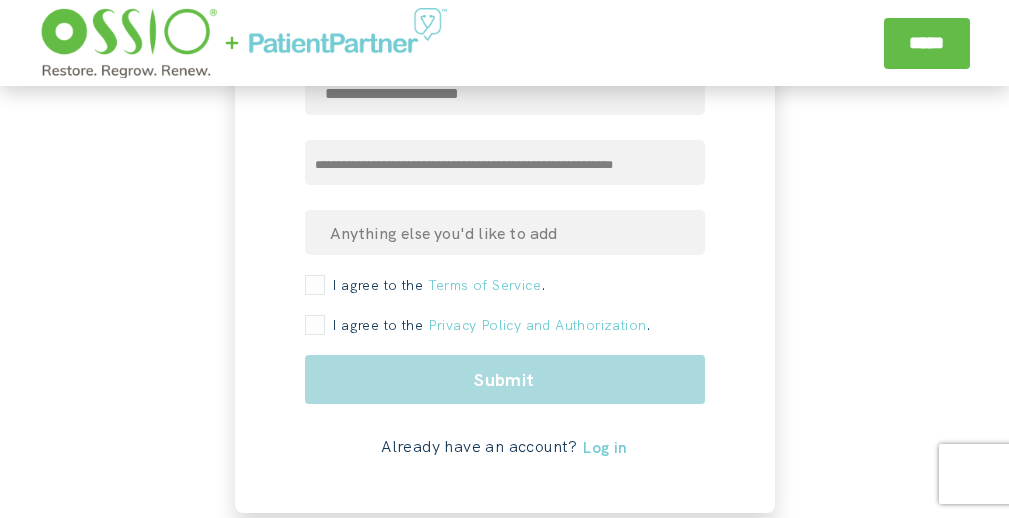scroll, scrollTop: 496, scrollLeft: 0, axis: vertical 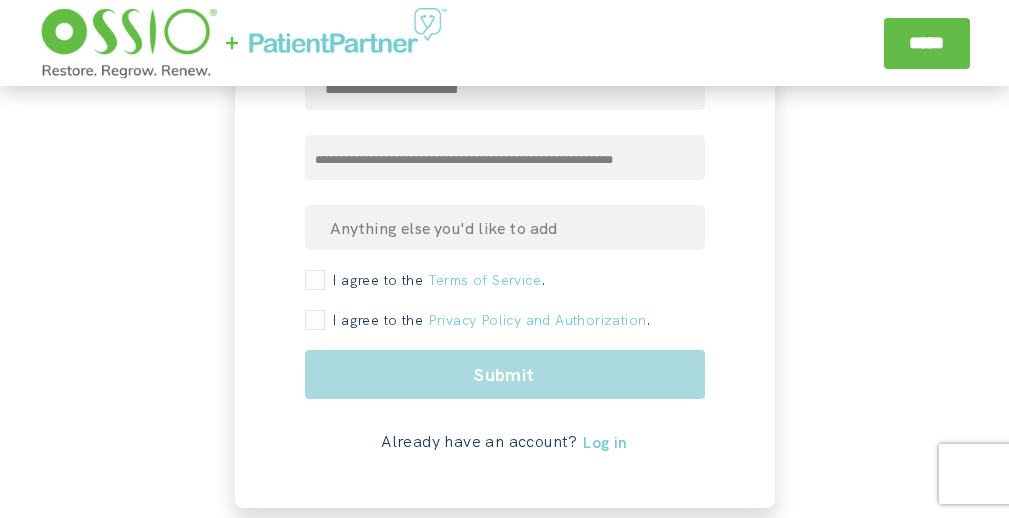 click on "Our team will reach out to help match you with a mentor who can provide support and guidance. Fill out the form below to get started and learn more about how our program can support you! [FIRST] [LAST] [EMAIL] [PHONE] [CREDITCARD] [PASSPORT] [DRIVERLICENSE] [SSN] [BIRTHDATE] [AGE]" at bounding box center (505, 74) 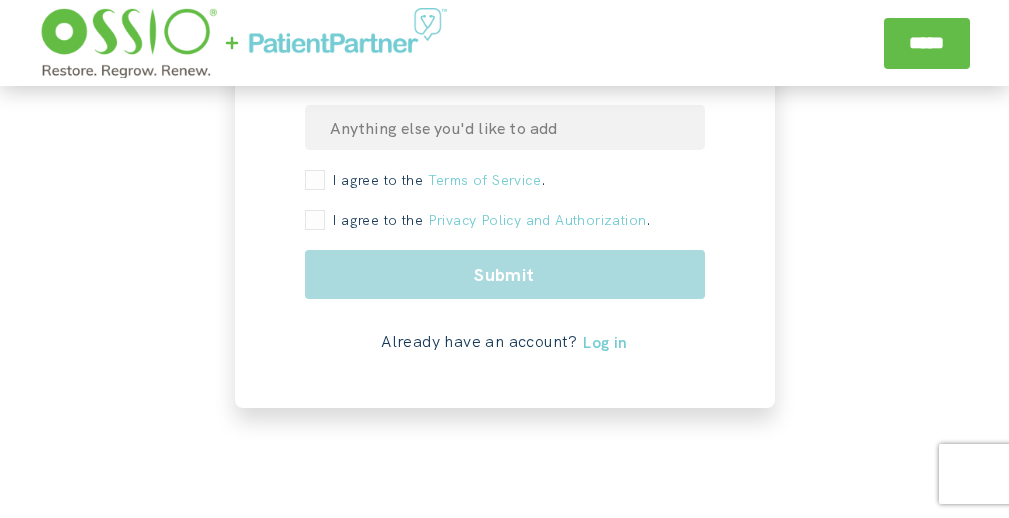 scroll, scrollTop: 604, scrollLeft: 0, axis: vertical 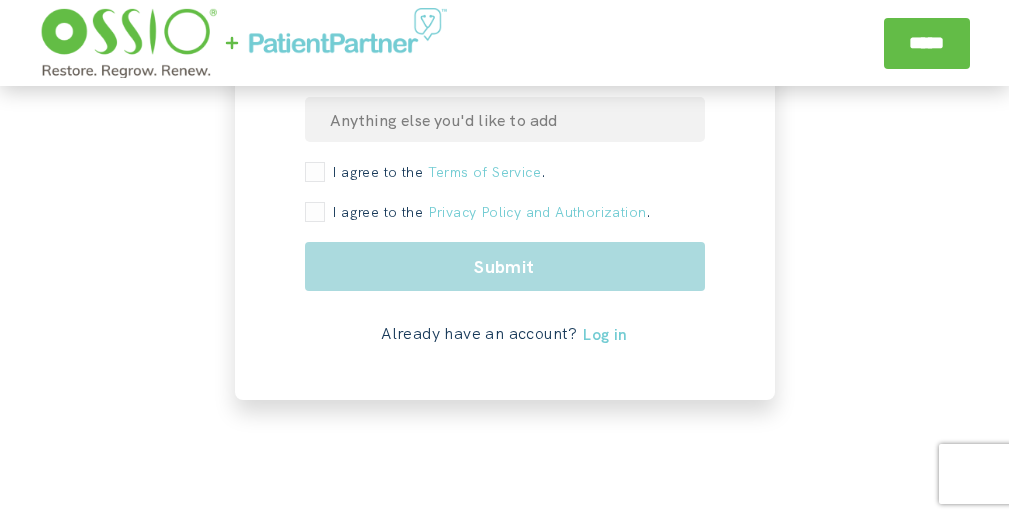 click on "Our team will reach out to help match you with a mentor who can provide support and guidance. Fill out the form below to get started and learn more about how our program can support you! [FIRST] [LAST] [EMAIL] [PHONE] [CREDITCARD] [PASSPORT] [DRIVERLICENSE] [SSN] [BIRTHDATE] [AGE]" at bounding box center (505, -34) 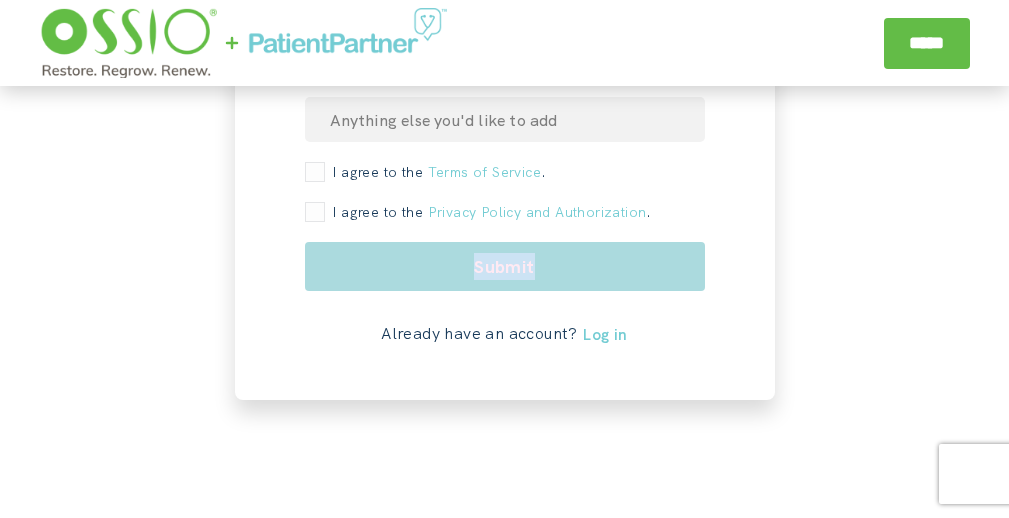 click on "Our team will reach out to help match you with a mentor who can provide support and guidance. Fill out the form below to get started and learn more about how our program can support you! [FIRST] [LAST] [EMAIL] [PHONE] [CREDITCARD] [PASSPORT] [DRIVERLICENSE] [SSN] [BIRTHDATE] [AGE]" at bounding box center [505, -34] 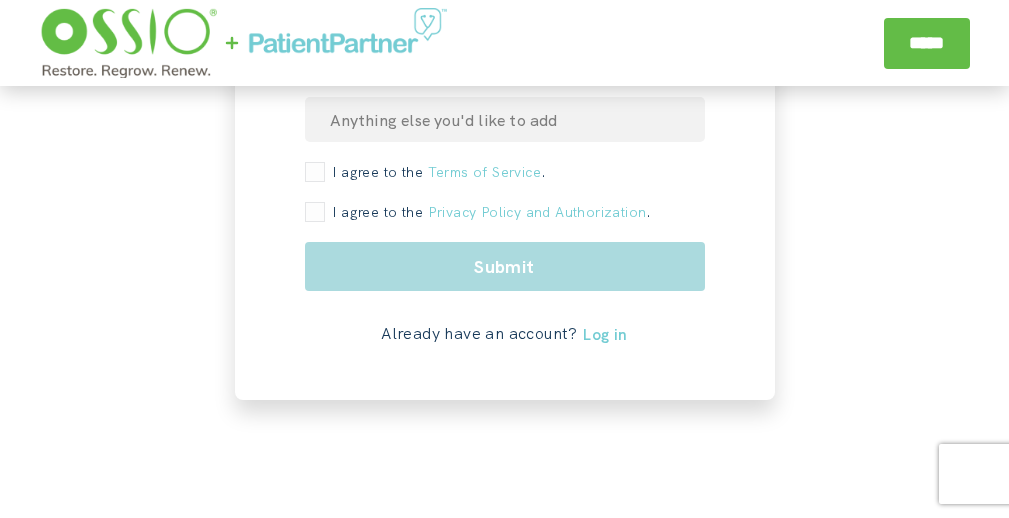 click on "Our team will reach out to help match you with a mentor who can provide support and guidance. Fill out the form below to get started and learn more about how our program can support you! [FIRST] [LAST] [EMAIL] [PHONE] [CREDITCARD] [PASSPORT] [DRIVERLICENSE] [SSN] [BIRTHDATE] [AGE]" at bounding box center [505, -34] 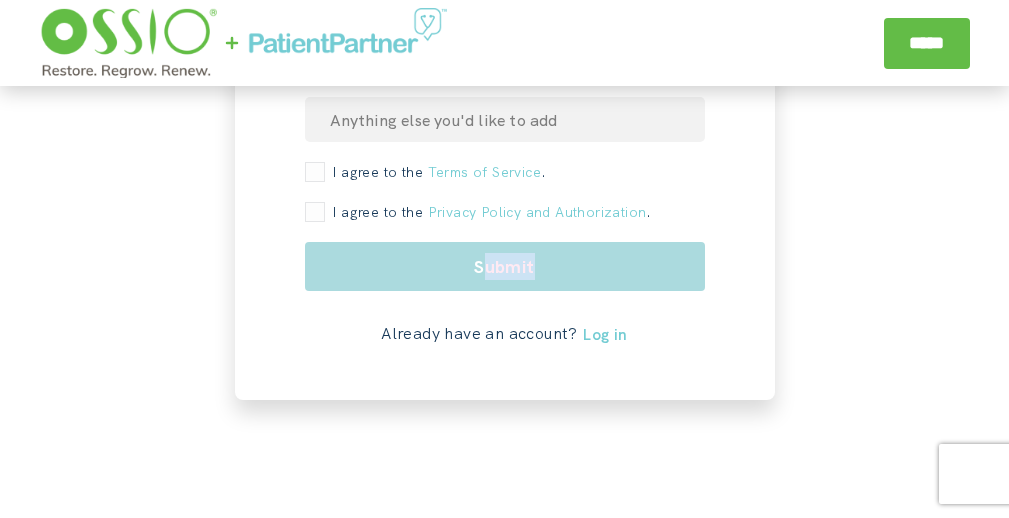 click on "Our team will reach out to help match you with a mentor who can provide support and guidance. Fill out the form below to get started and learn more about how our program can support you! [FIRST] [LAST] [EMAIL] [PHONE] [CREDITCARD] [PASSPORT] [DRIVERLICENSE] [SSN] [BIRTHDATE] [AGE]" at bounding box center (505, -34) 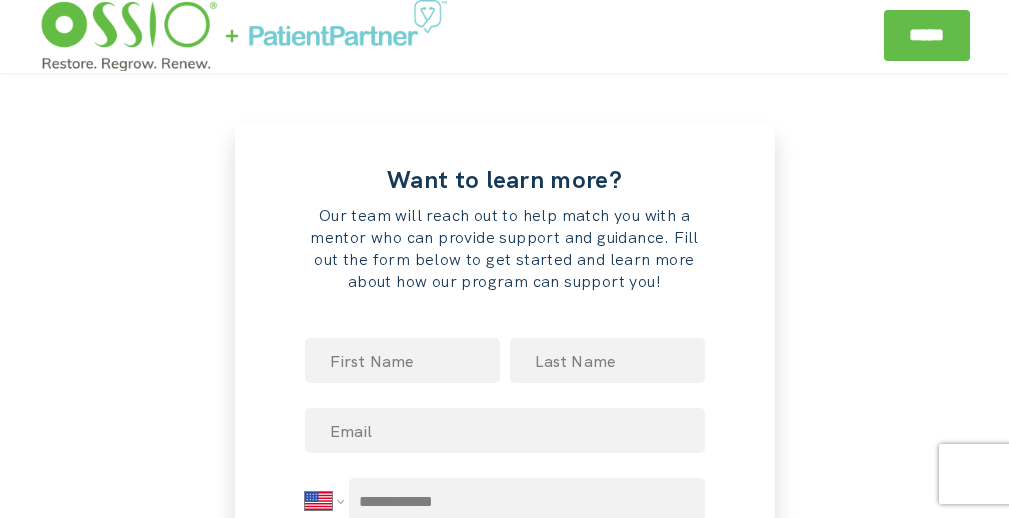 scroll, scrollTop: 0, scrollLeft: 0, axis: both 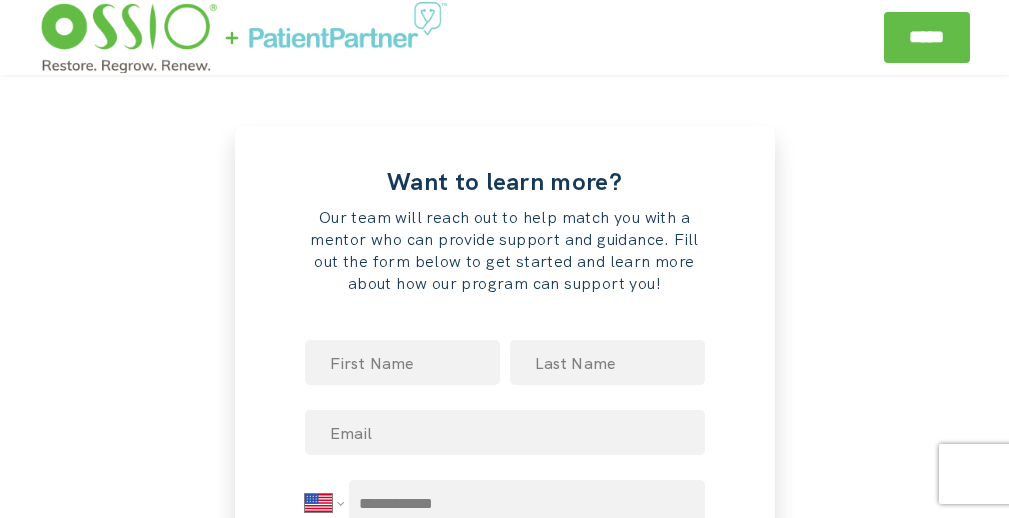 click on "Want to learn more?" at bounding box center [505, 181] 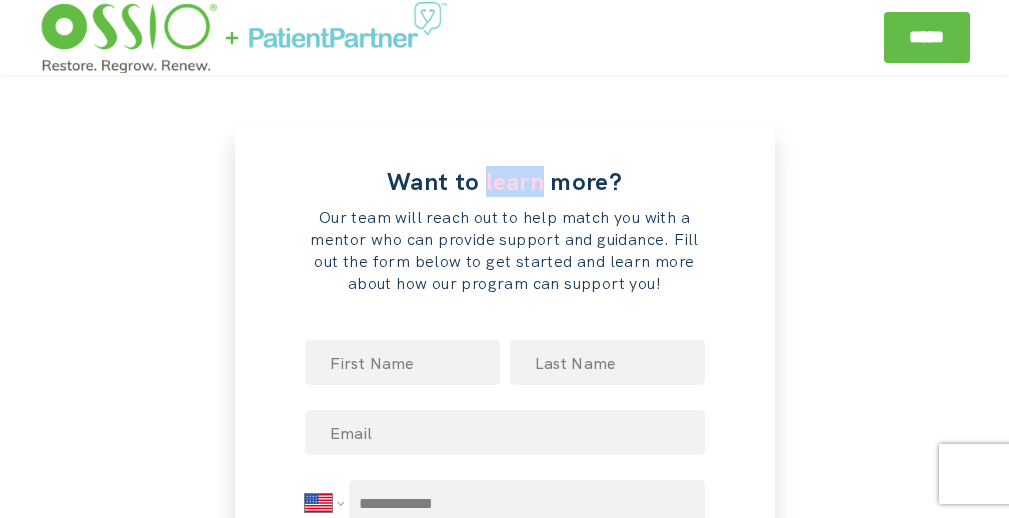 click on "Want to learn more?" at bounding box center [505, 181] 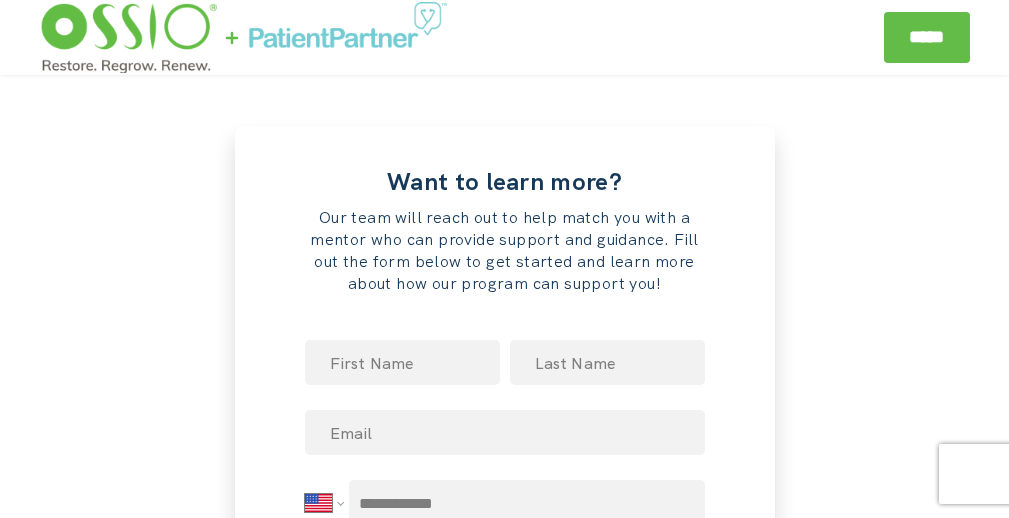click at bounding box center [425, 37] 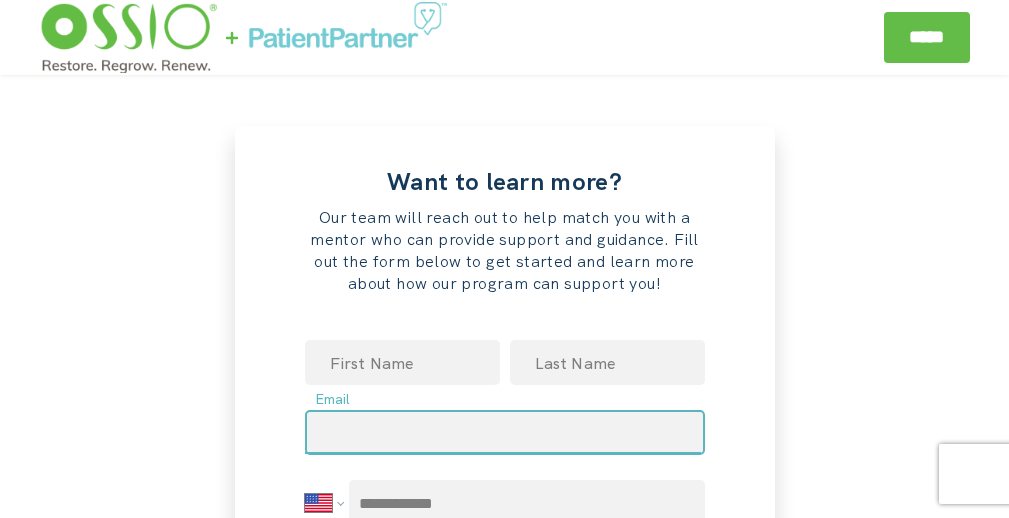 click at bounding box center (505, 432) 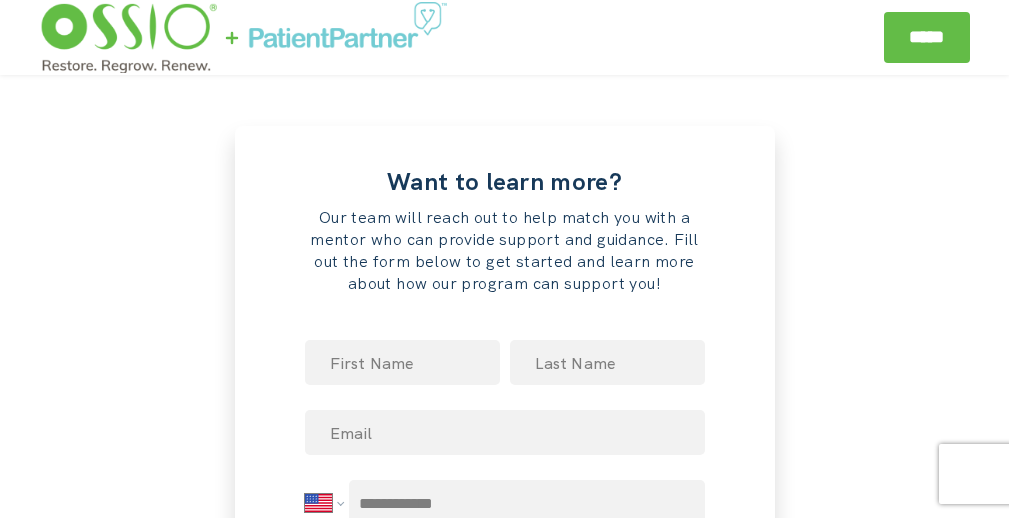 click on "*****" at bounding box center [926, 37] 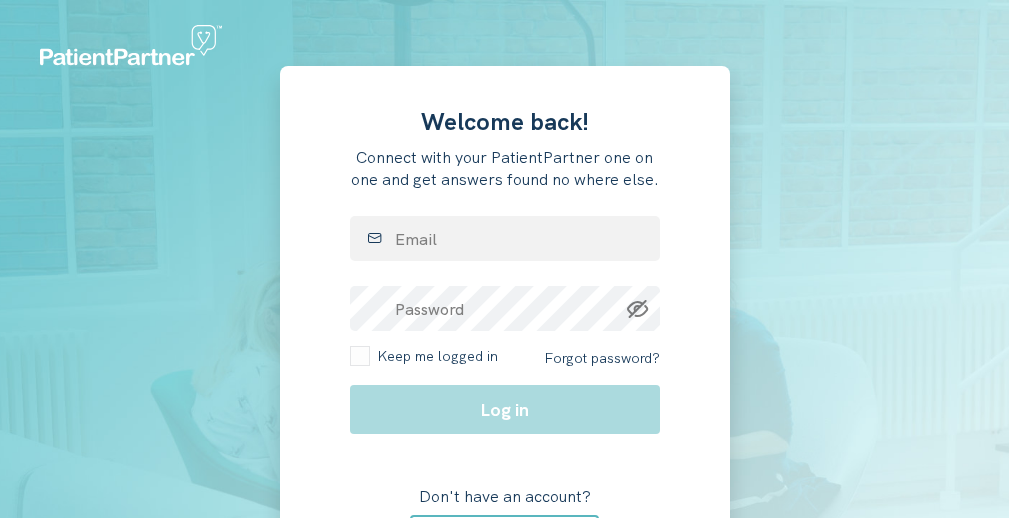 click on "Welcome back! Connect with your PatientPartner one on one and get answers found no where else. [EMAIL] [PASSWORD] Keep me logged in Forgot password? Log in Don't have an account? Create account" at bounding box center [504, 292] 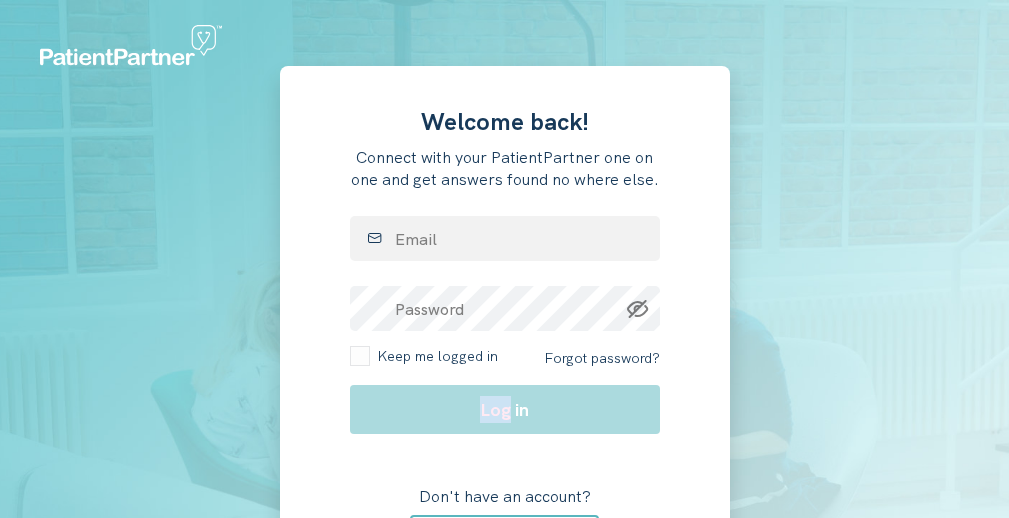 click on "Welcome back! Connect with your PatientPartner one on one and get answers found no where else. [EMAIL] [PASSWORD] Keep me logged in Forgot password? Log in Don't have an account? Create account" at bounding box center [505, 330] 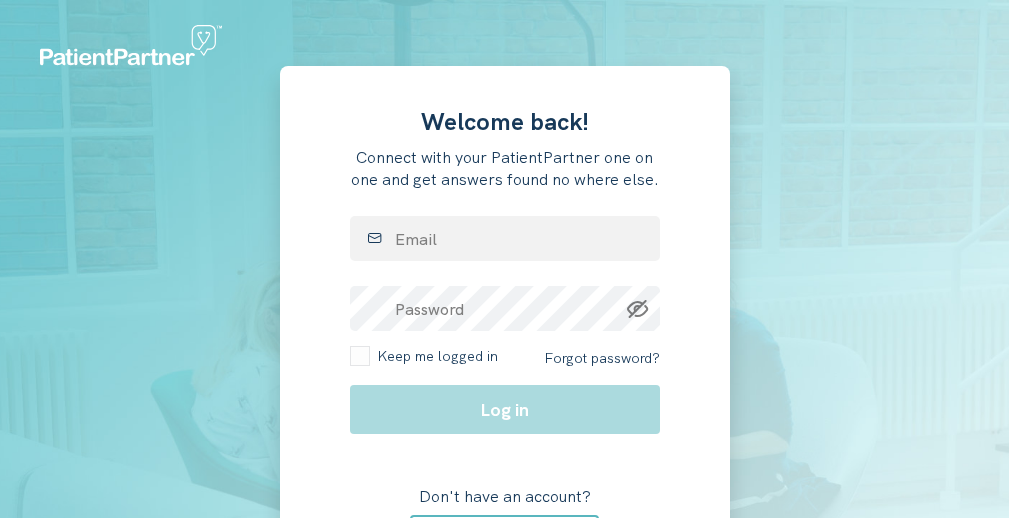 click on "Welcome back!" at bounding box center [505, 121] 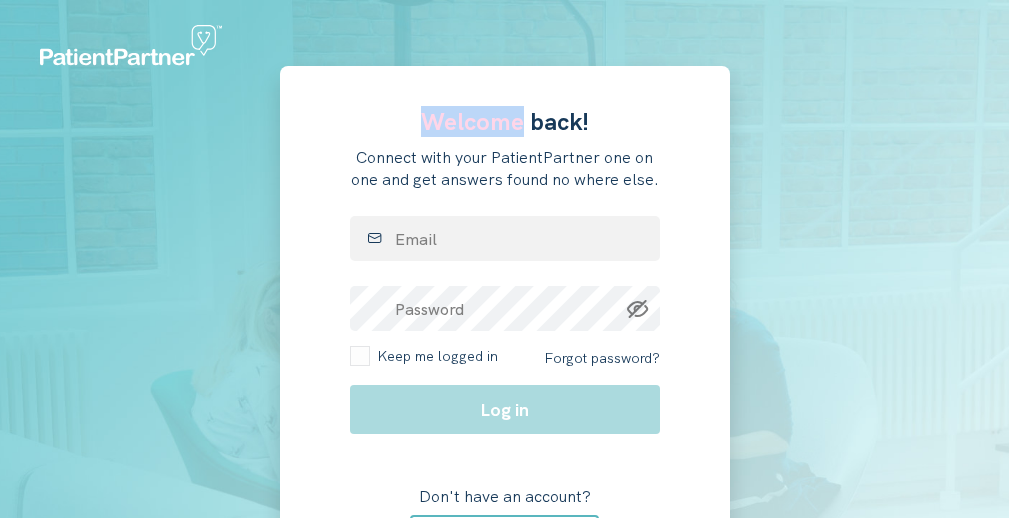 click on "Welcome back!" at bounding box center [505, 121] 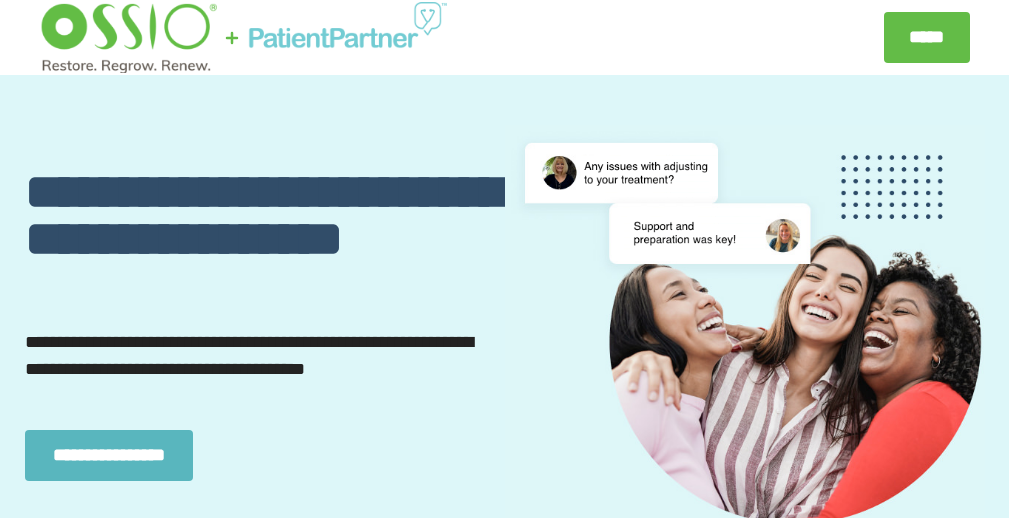 click at bounding box center (128, 38) 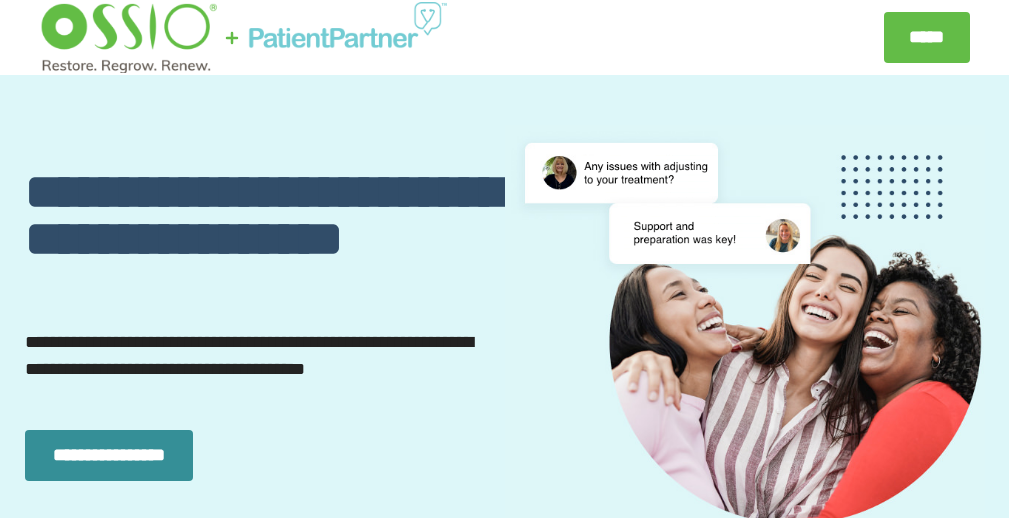click on "**********" at bounding box center [109, 455] 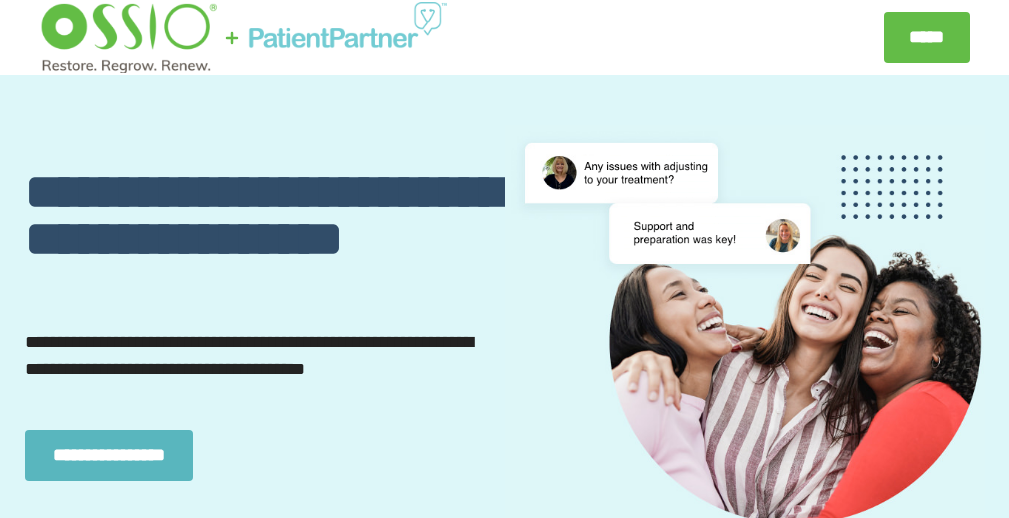select on "**" 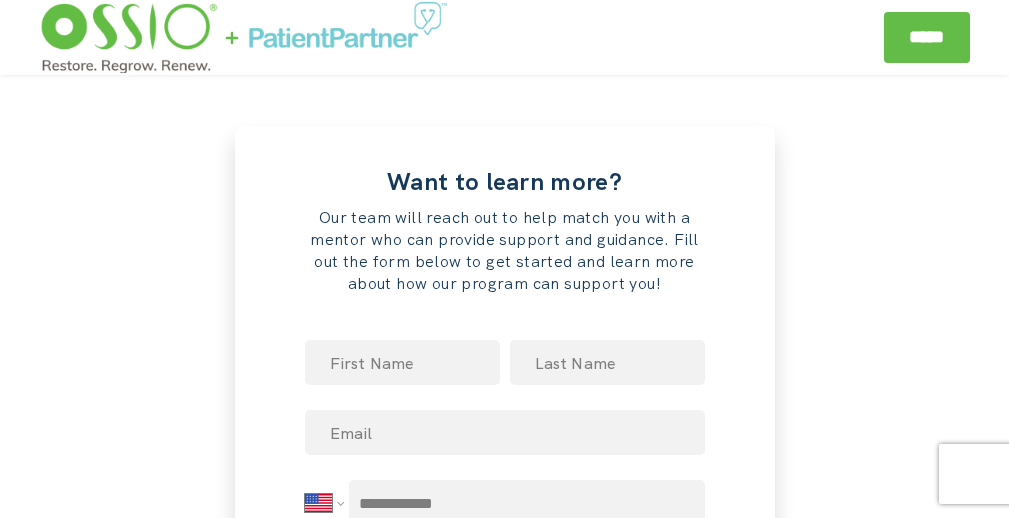 click on "[FIRST] Our team will reach out to help match you with a mentor who can provide support and guidance. Fill out the form below to get started and learn more about how our program can support you! [FIRST] [LAST] [EMAIL] [PHONE] [CREDITCARD] [PASSPORT] [DRIVERLICENSE] [SSN] [BIRTHDATE] [AGE]" at bounding box center [504, 742] 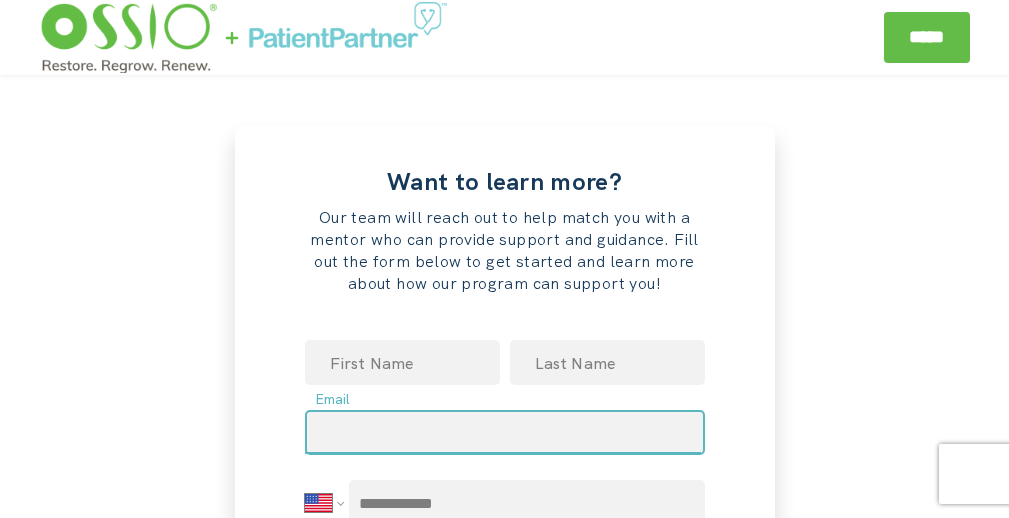 click at bounding box center [505, 432] 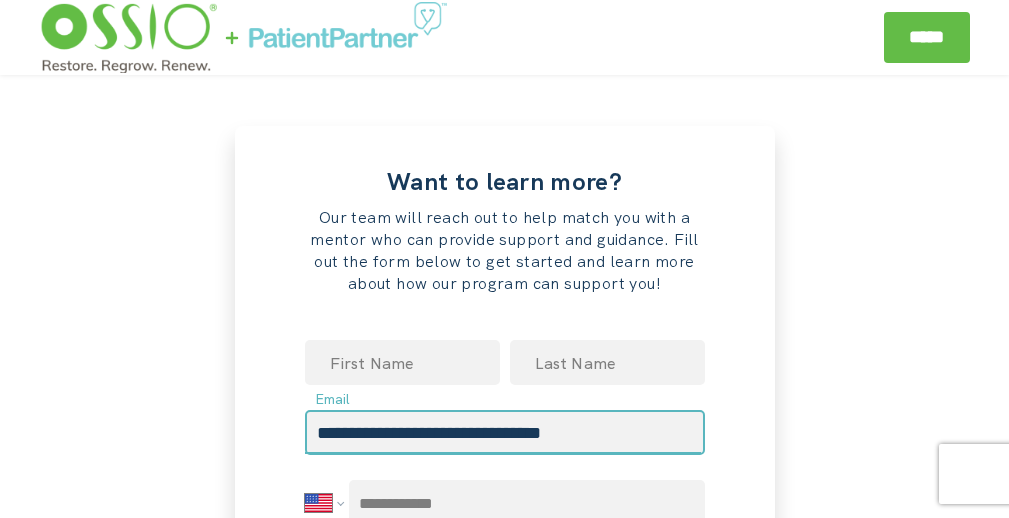 click on "**********" at bounding box center (505, 432) 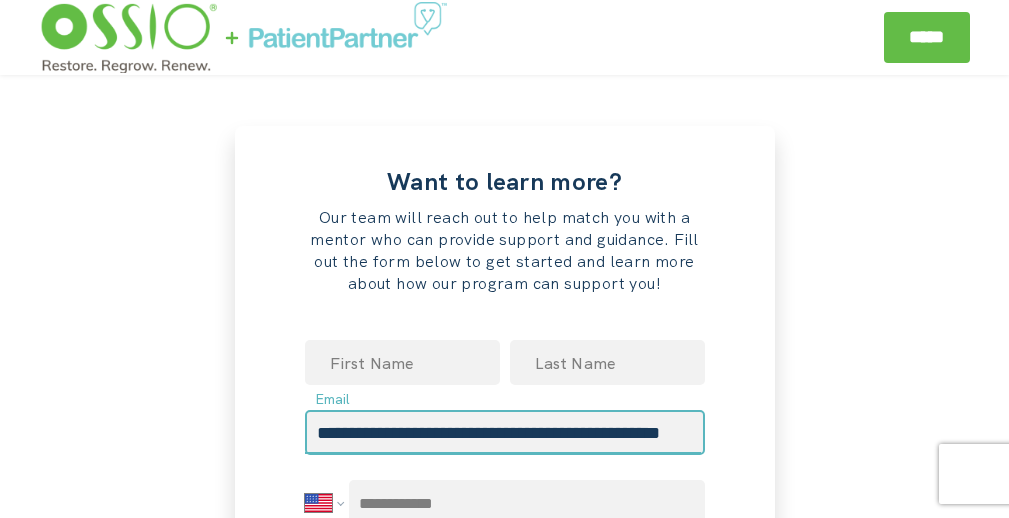 type on "**********" 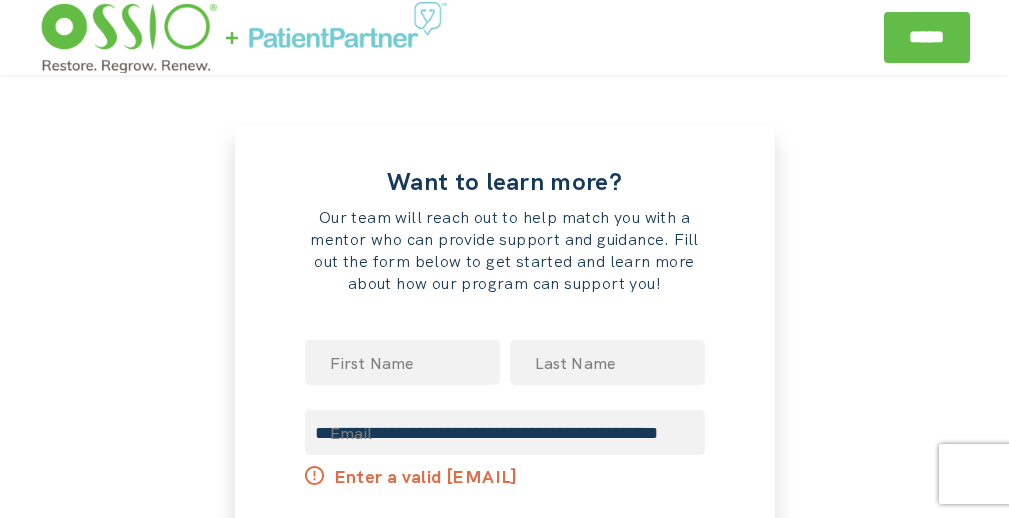 click on "Want to learn more? Our team will reach out to help match you with a mentor who can provide support and guidance. Fill out the form below to get started and learn more about how our program can support you! [FIRST] [LAST] [EMAIL] Enter a valid [EMAIL] [PHONE] [CREDITCARD] [PASSPORT] [DRIVERLICENSE] [SSN] [BIRTHDATE] [AGE]" at bounding box center (505, 579) 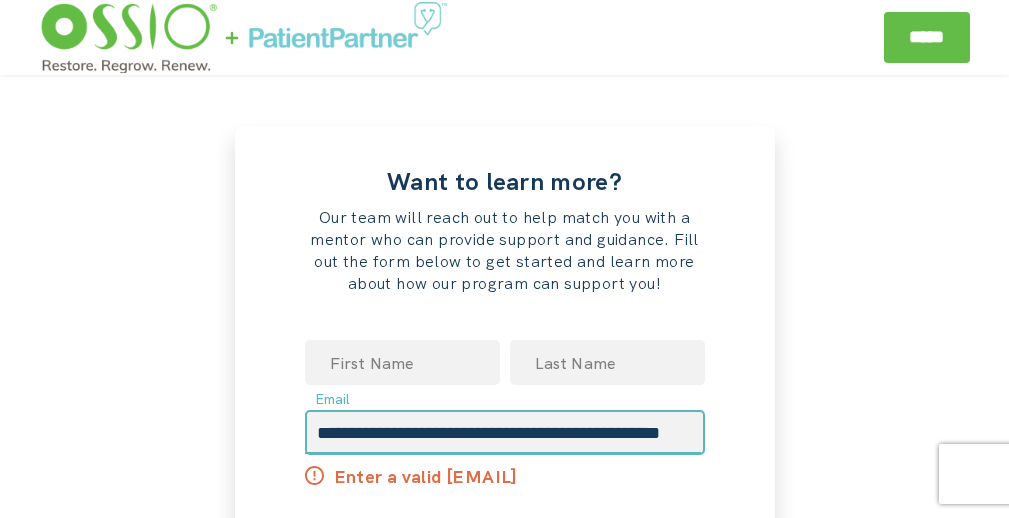 click on "**********" at bounding box center (505, 432) 